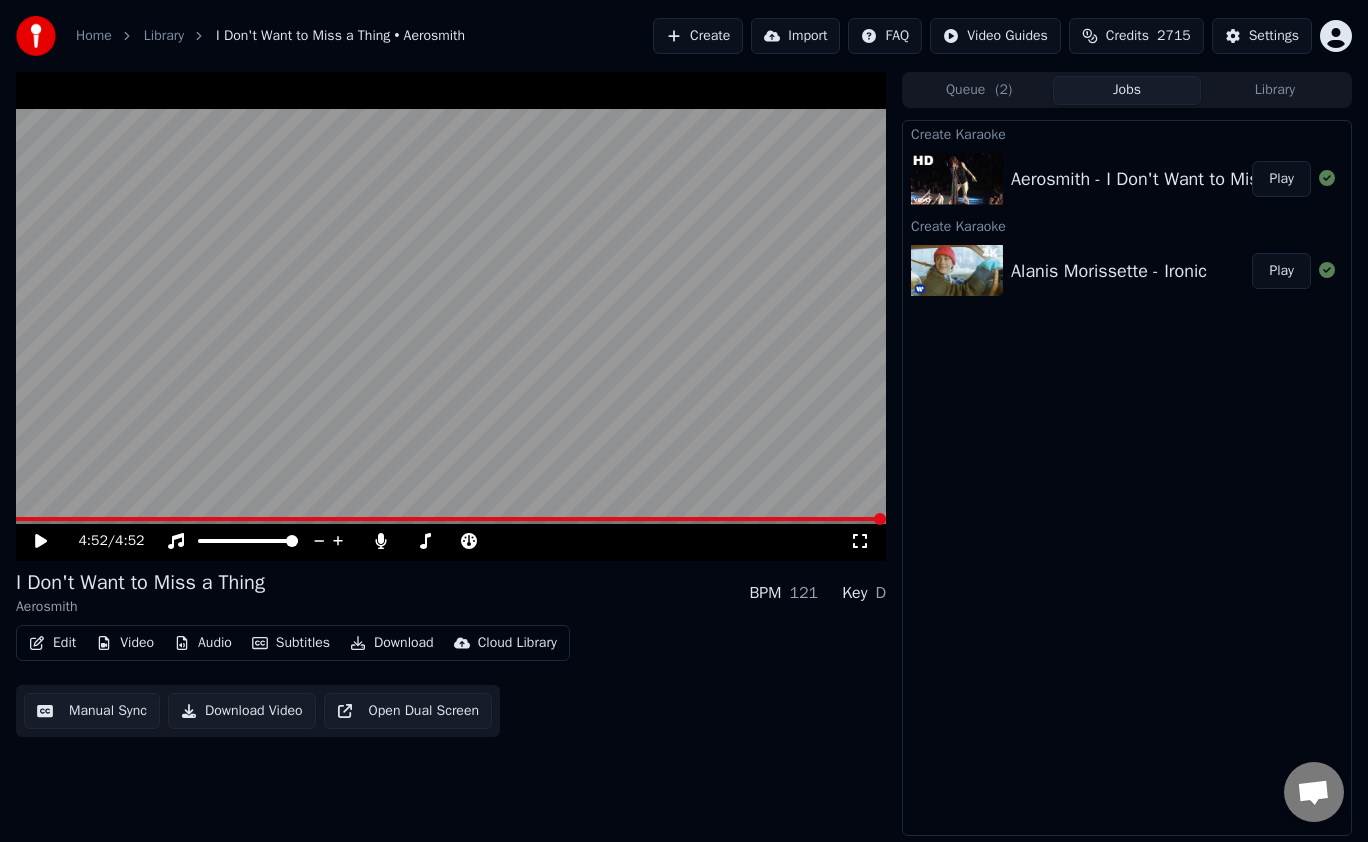 scroll, scrollTop: 0, scrollLeft: 0, axis: both 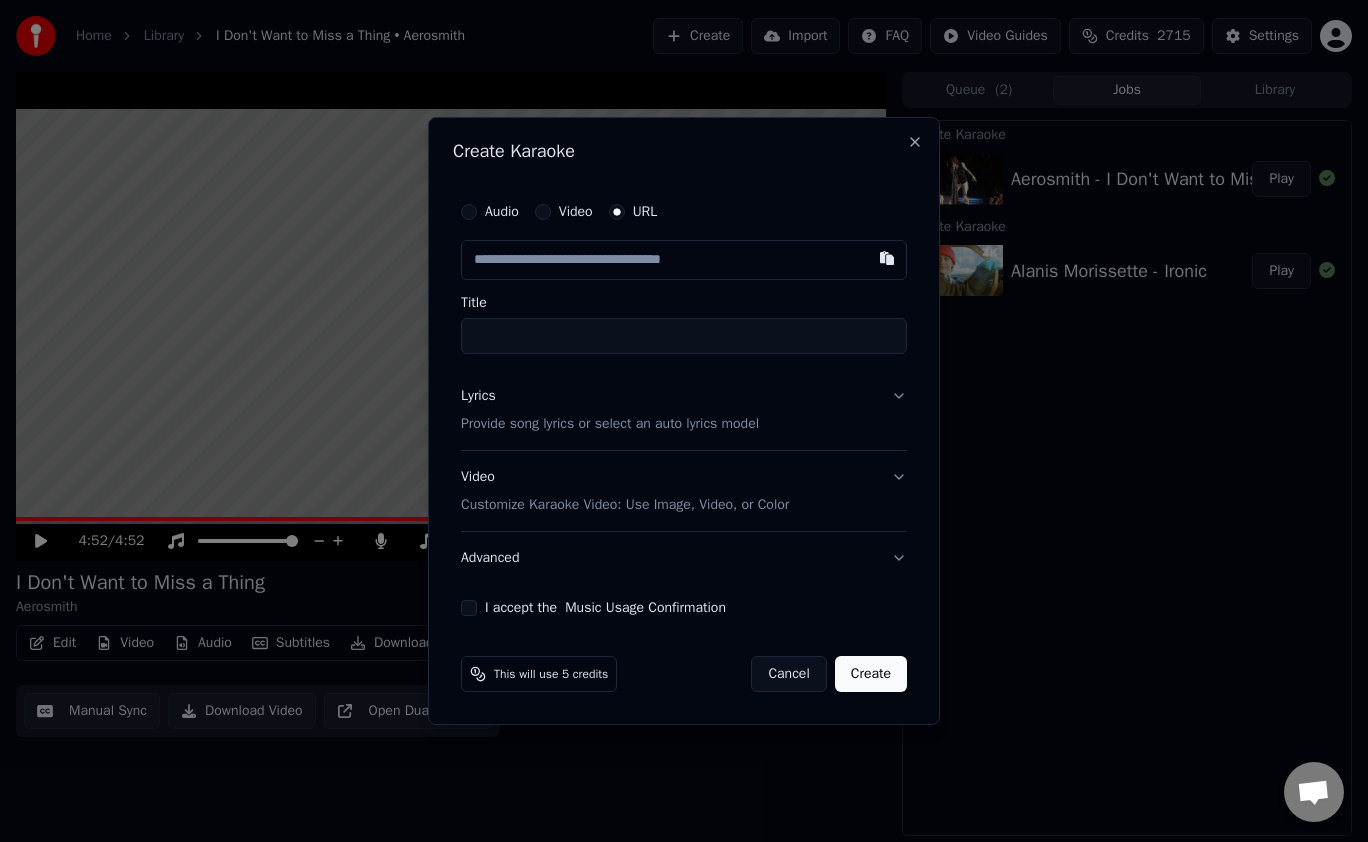 type on "**********" 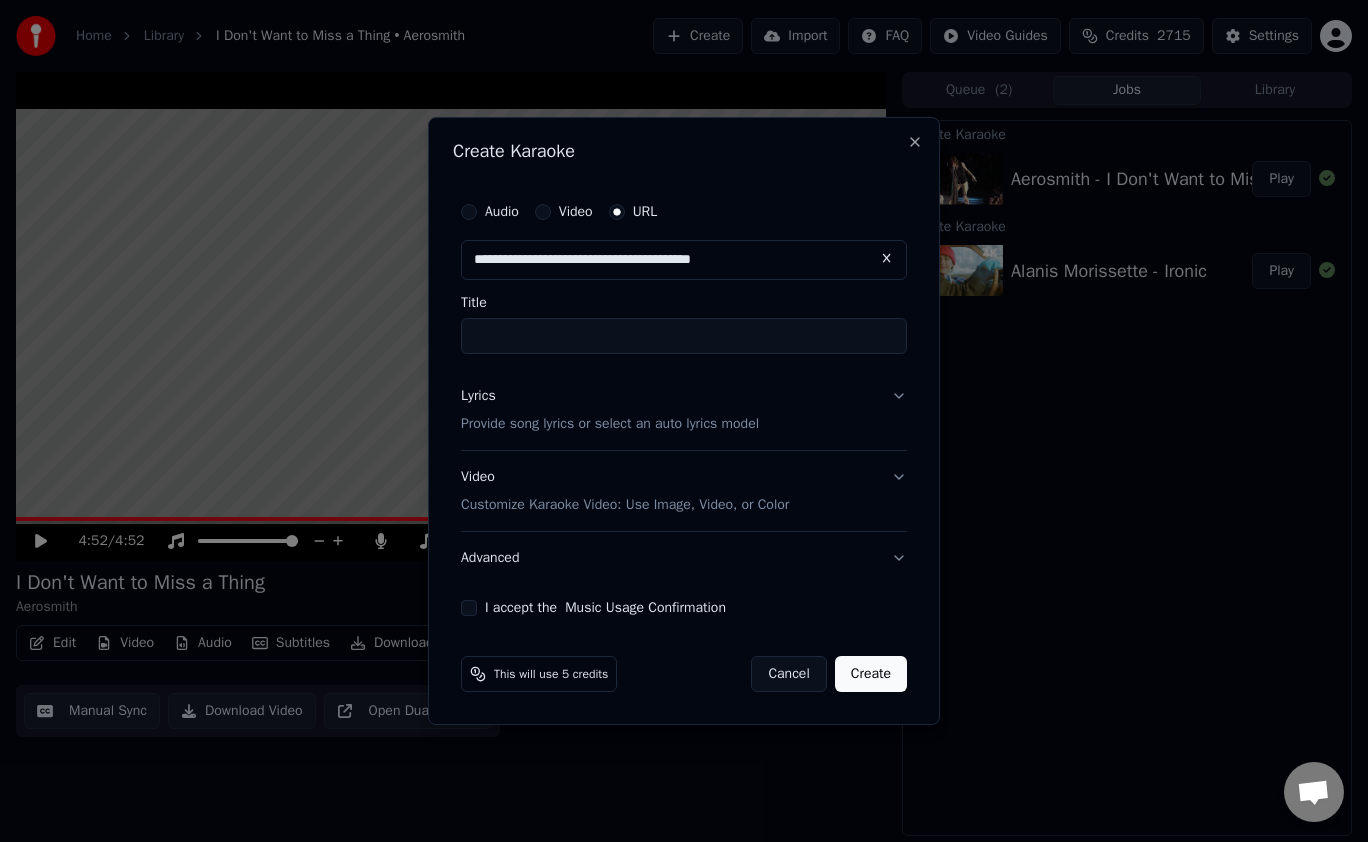 type on "**********" 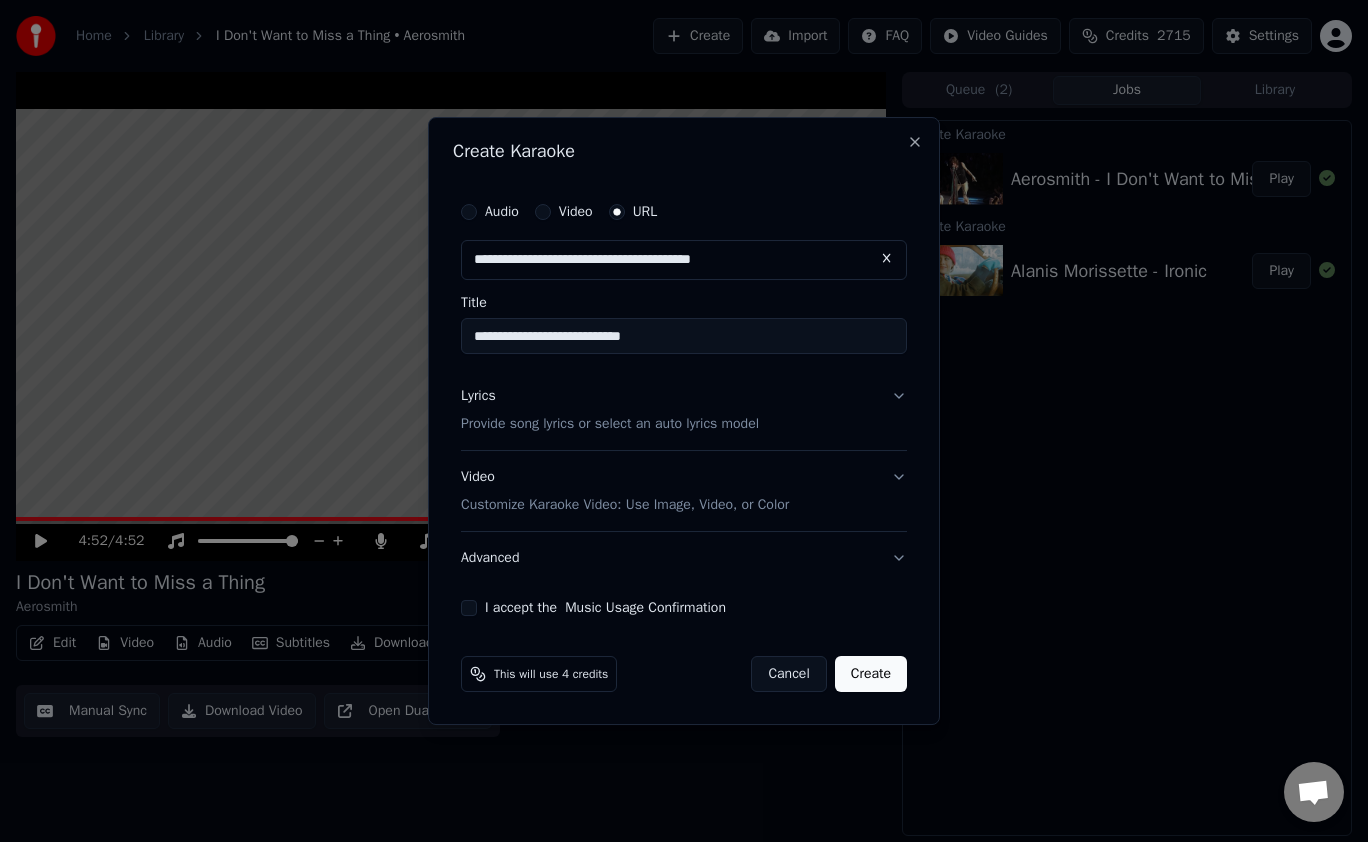 type on "**********" 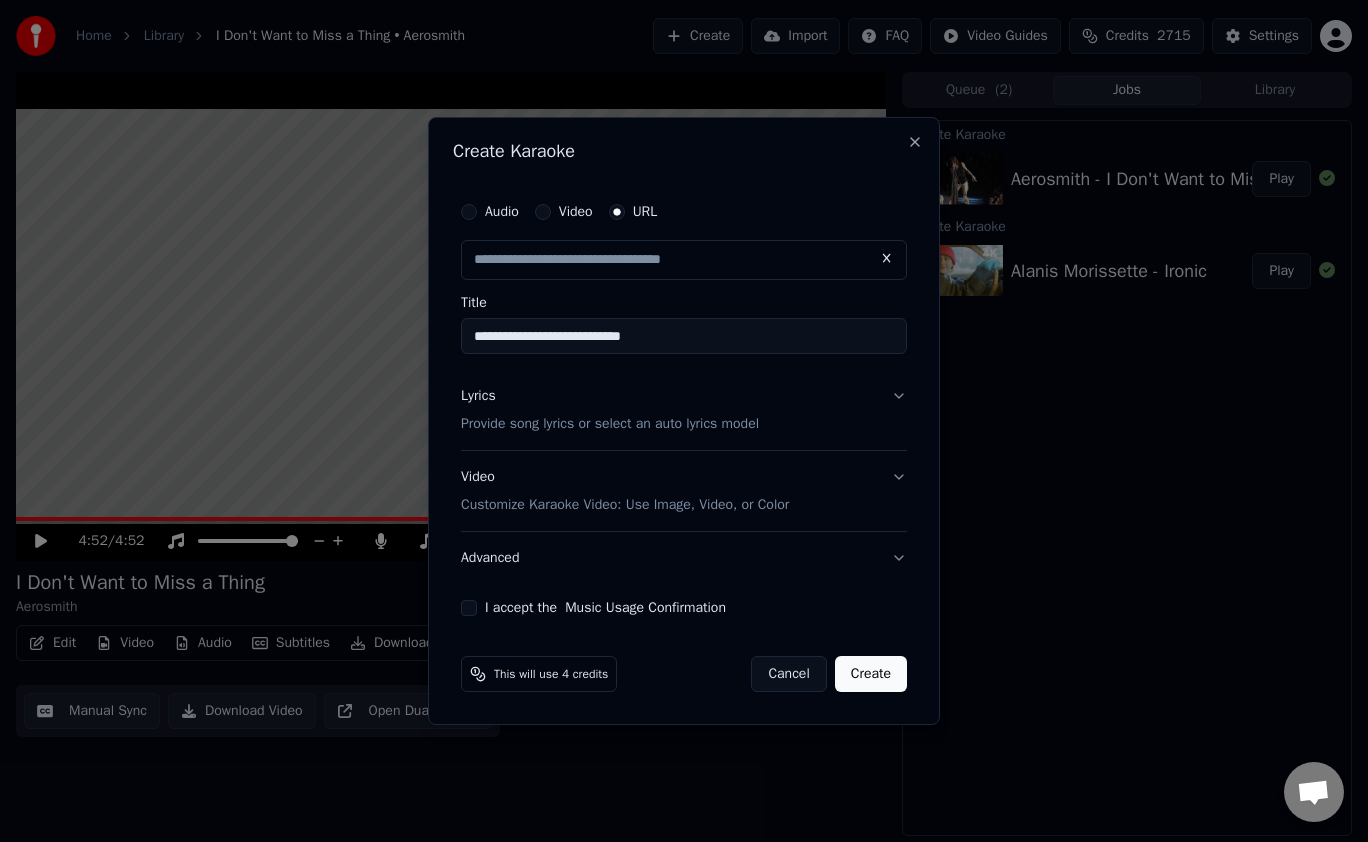 click on "**********" at bounding box center [684, 336] 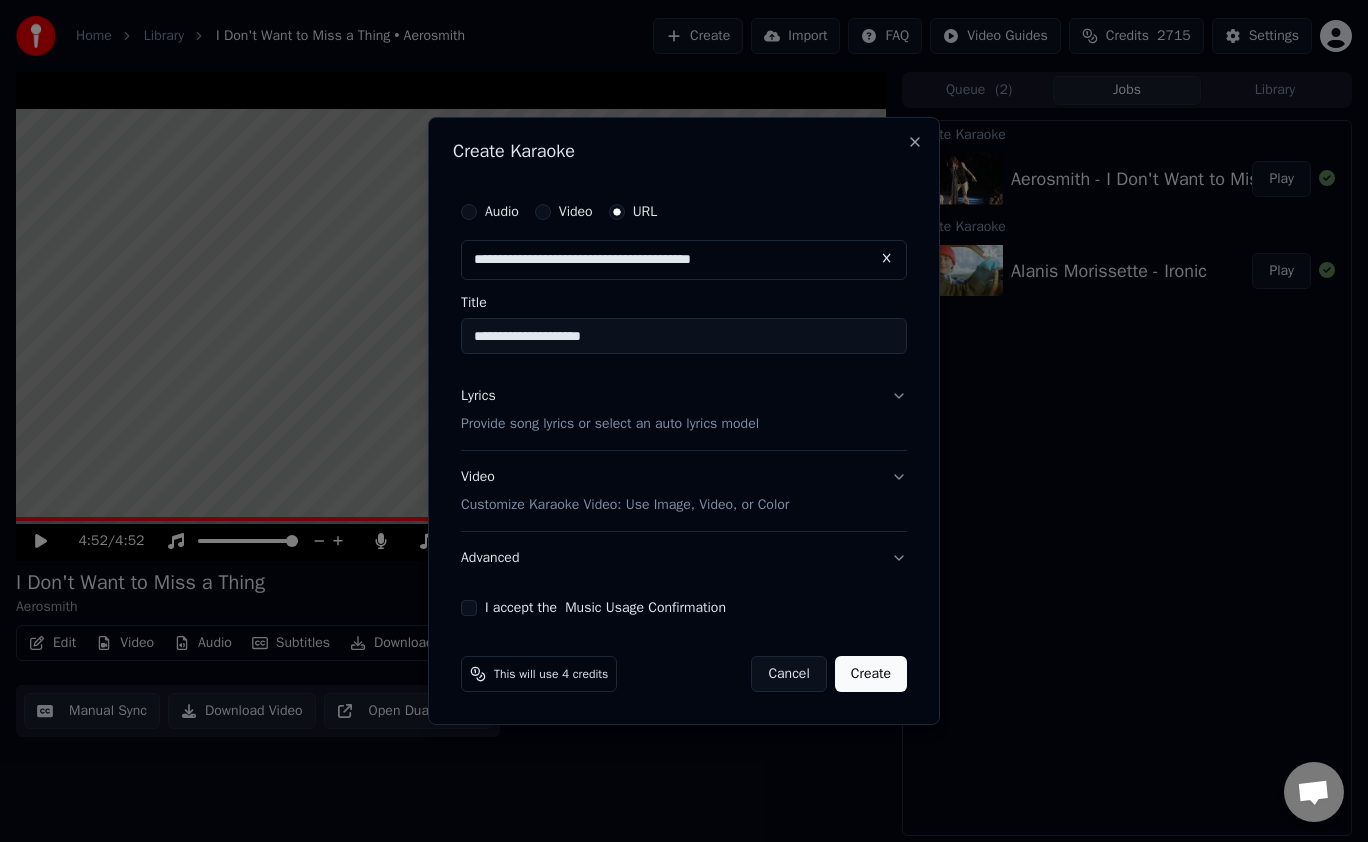 type on "**********" 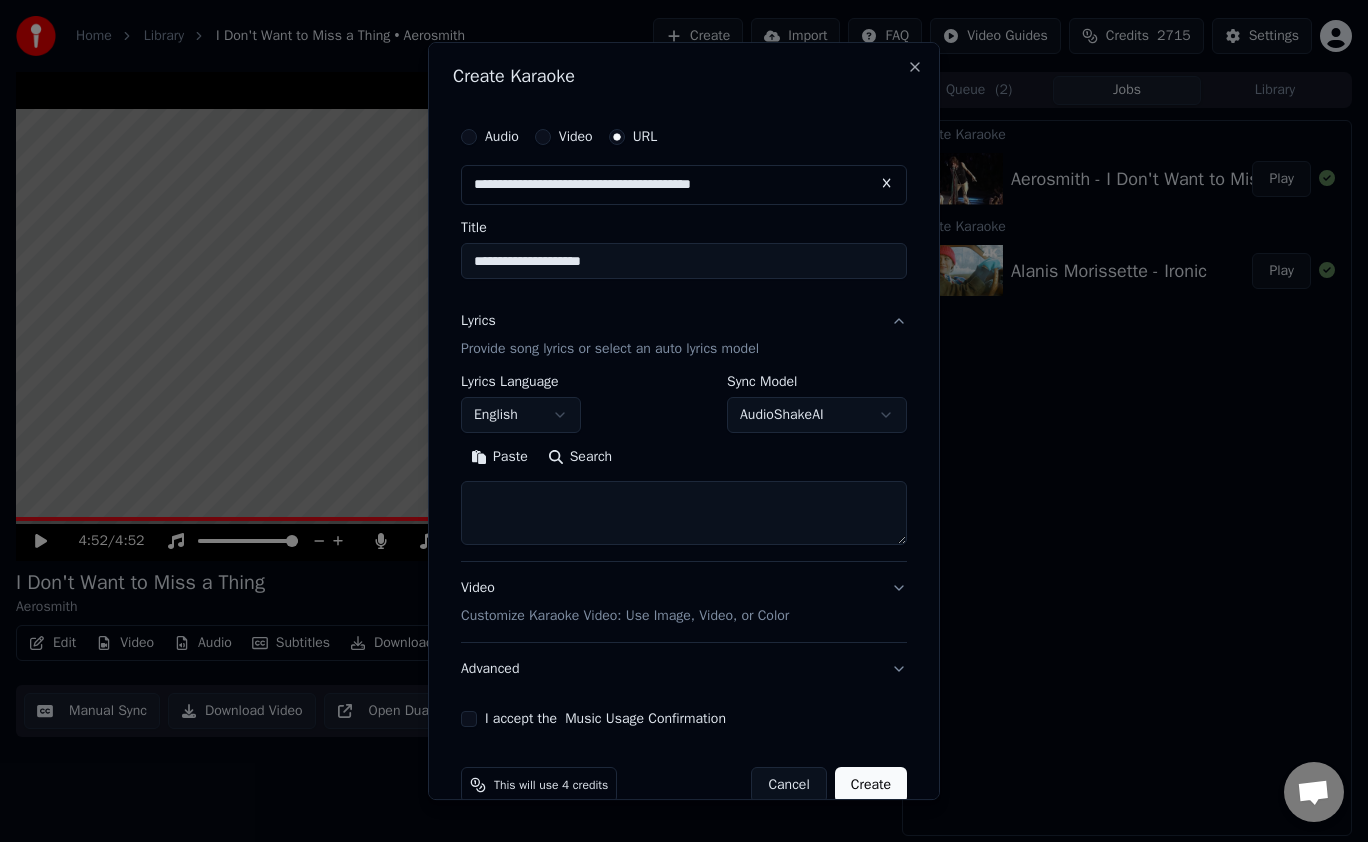 click on "English" at bounding box center [521, 415] 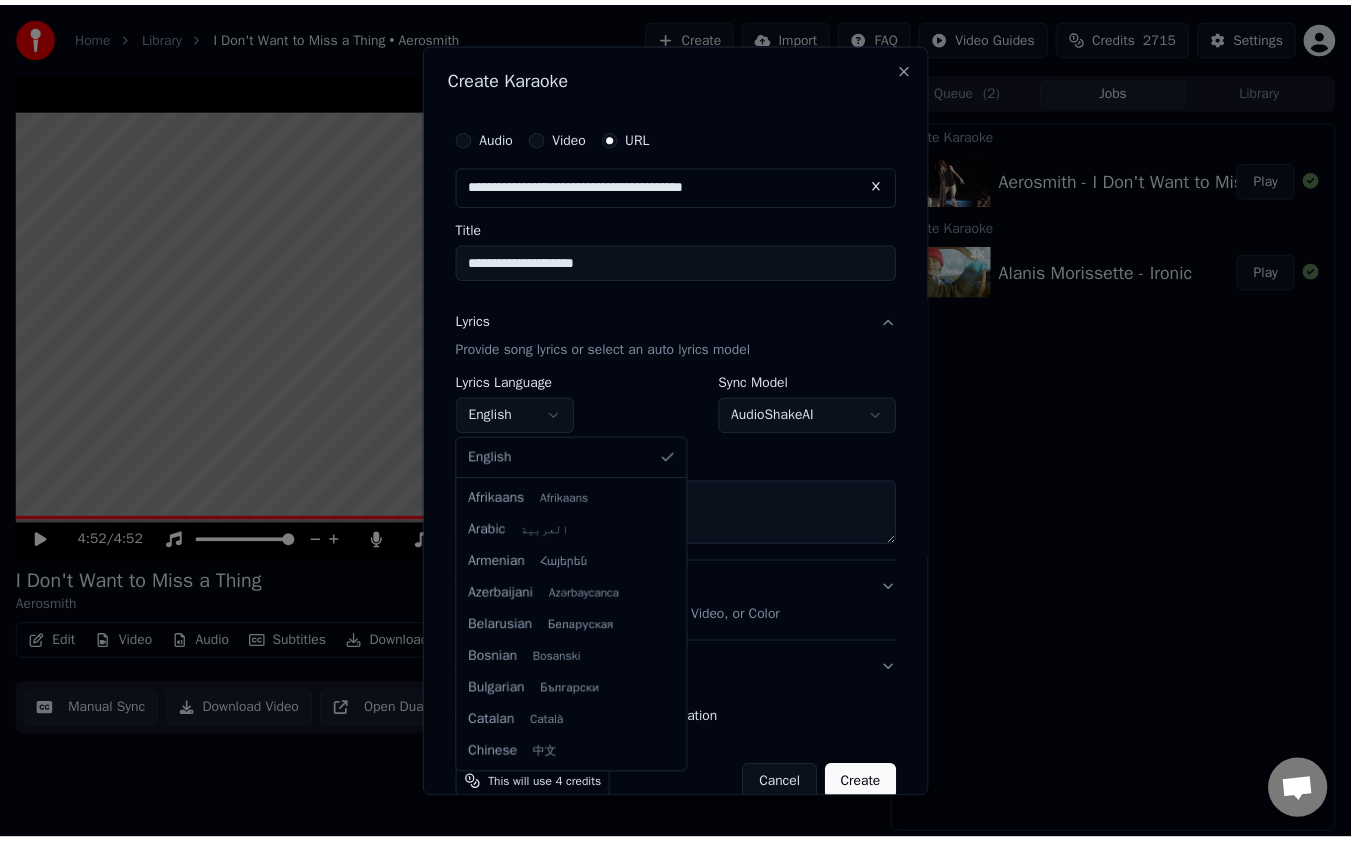 scroll, scrollTop: 1279, scrollLeft: 0, axis: vertical 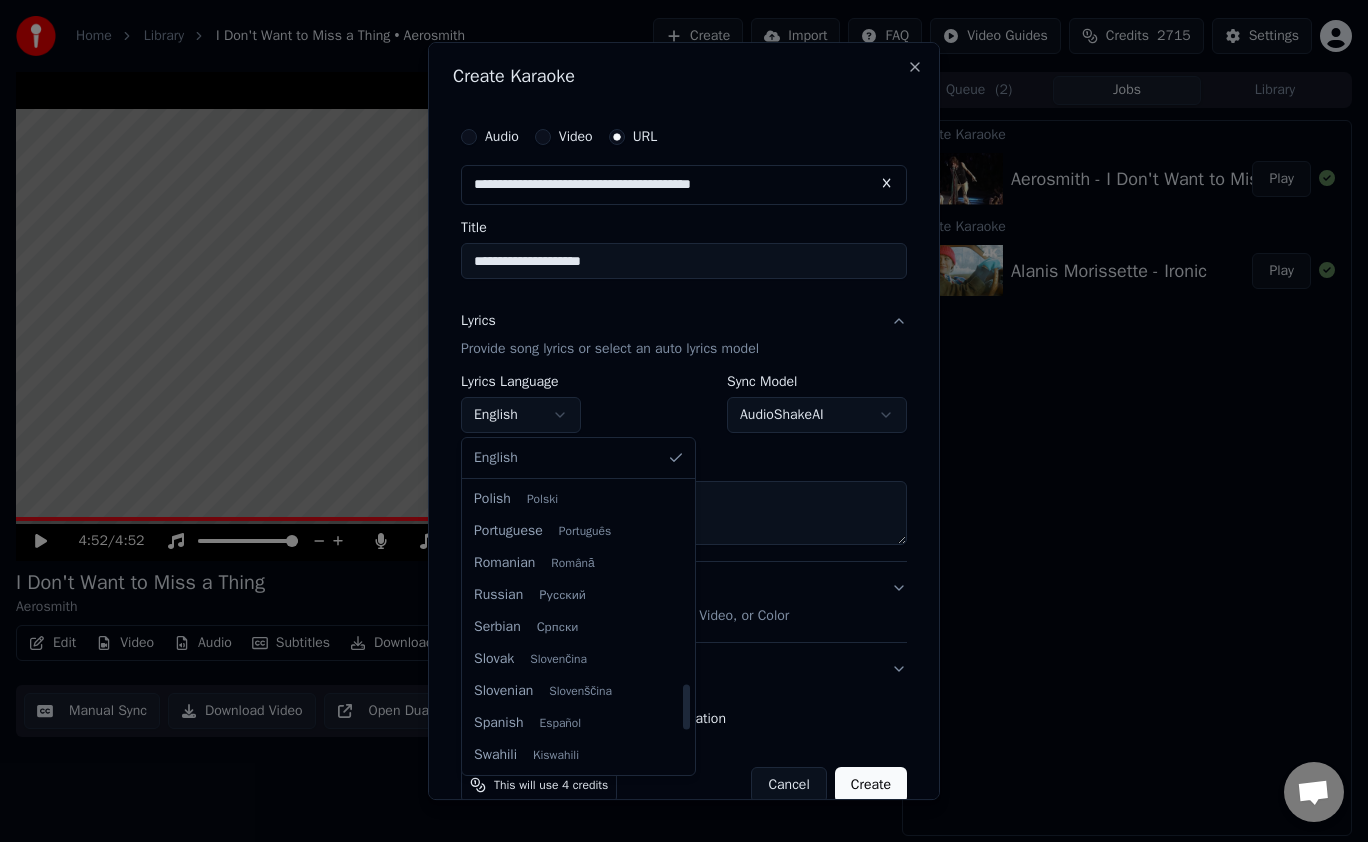select on "**" 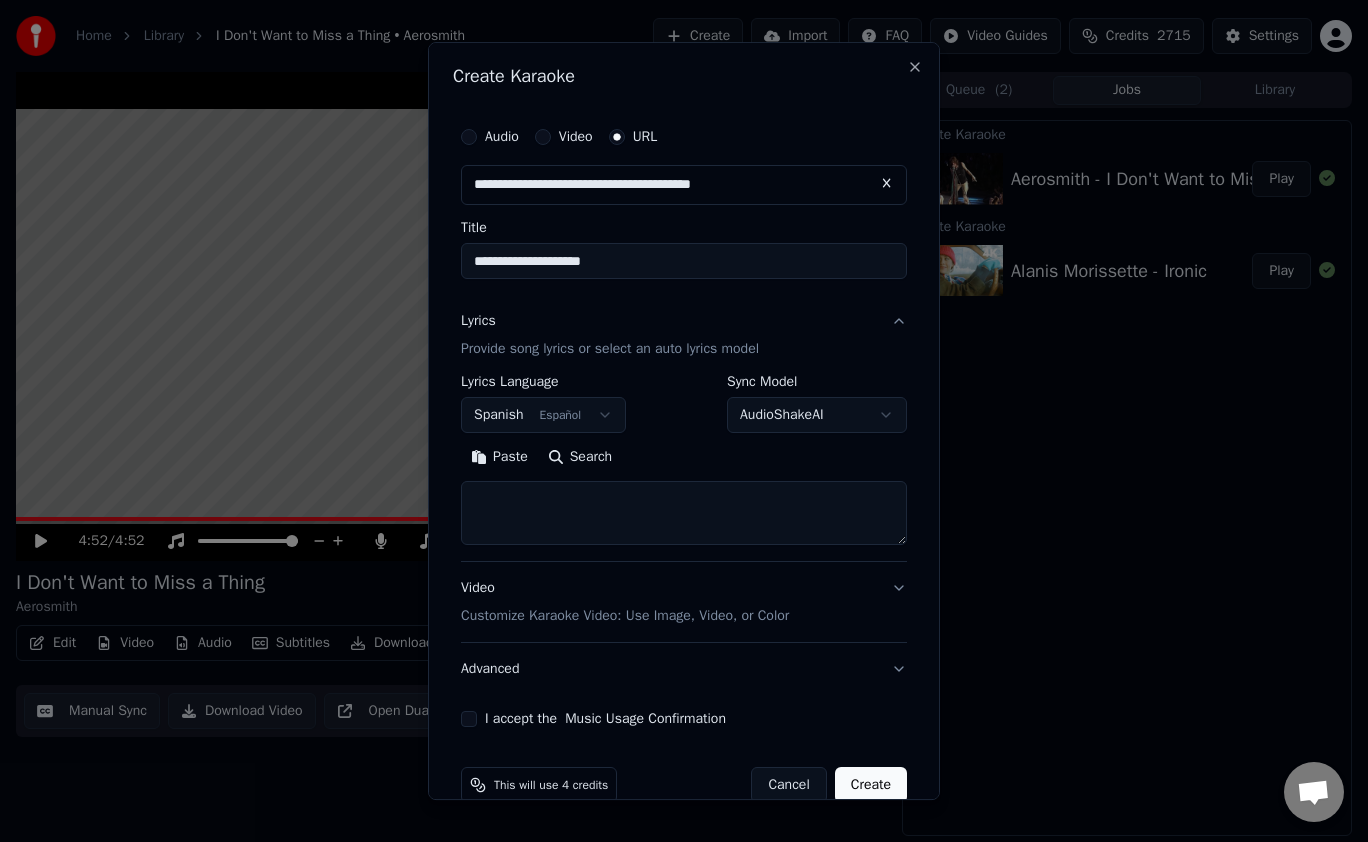 click on "Search" at bounding box center [580, 457] 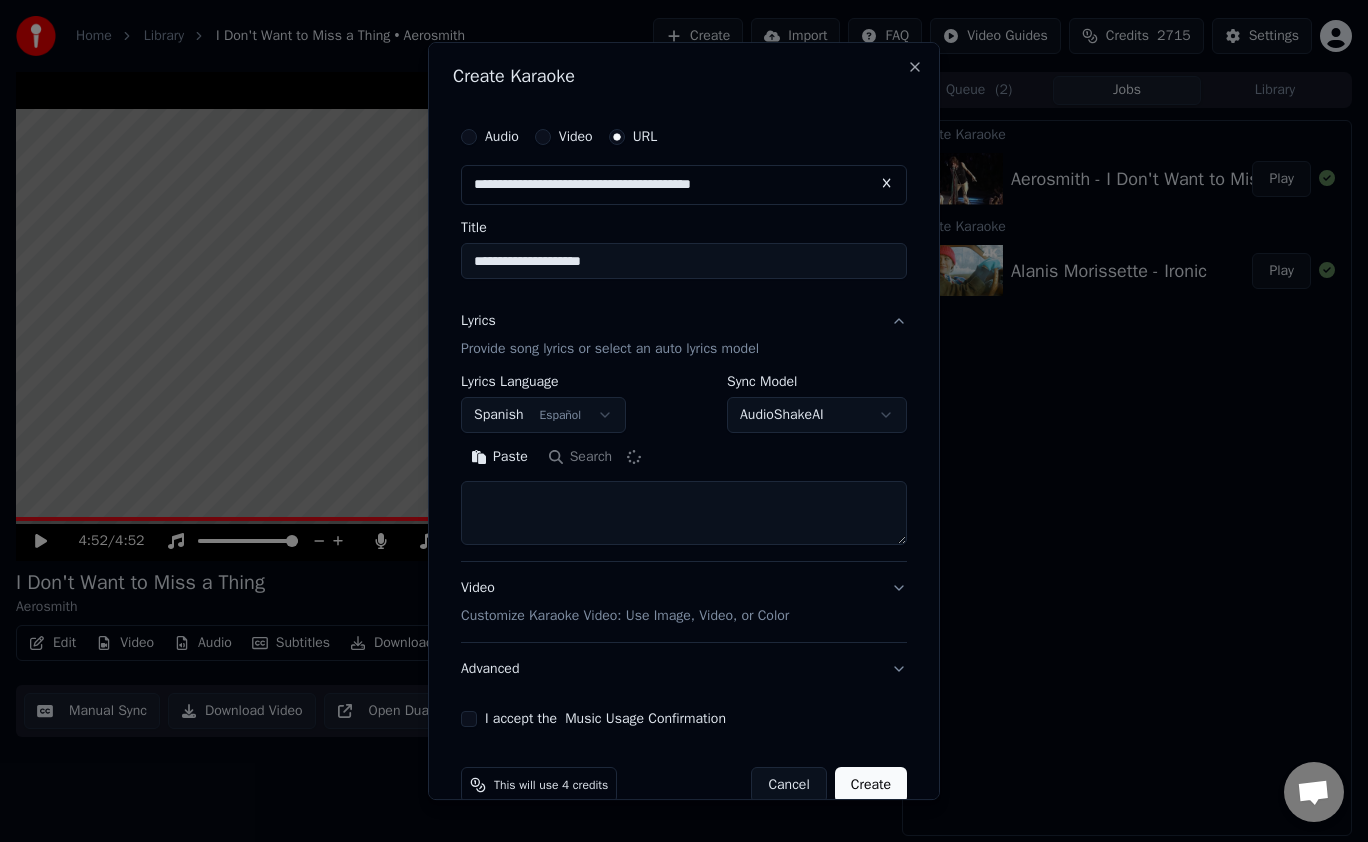 type on "**********" 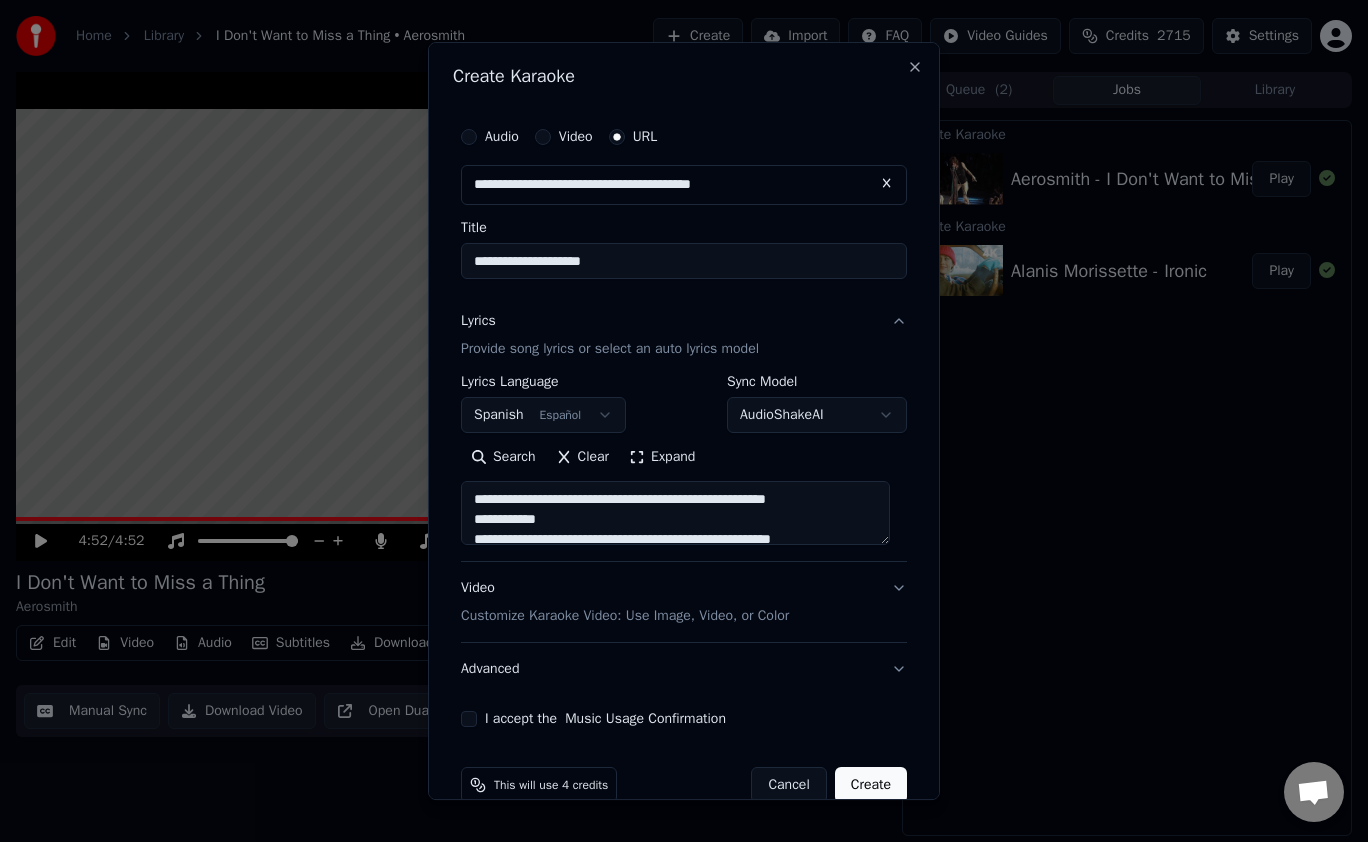 click on "I accept the   Music Usage Confirmation" at bounding box center [469, 719] 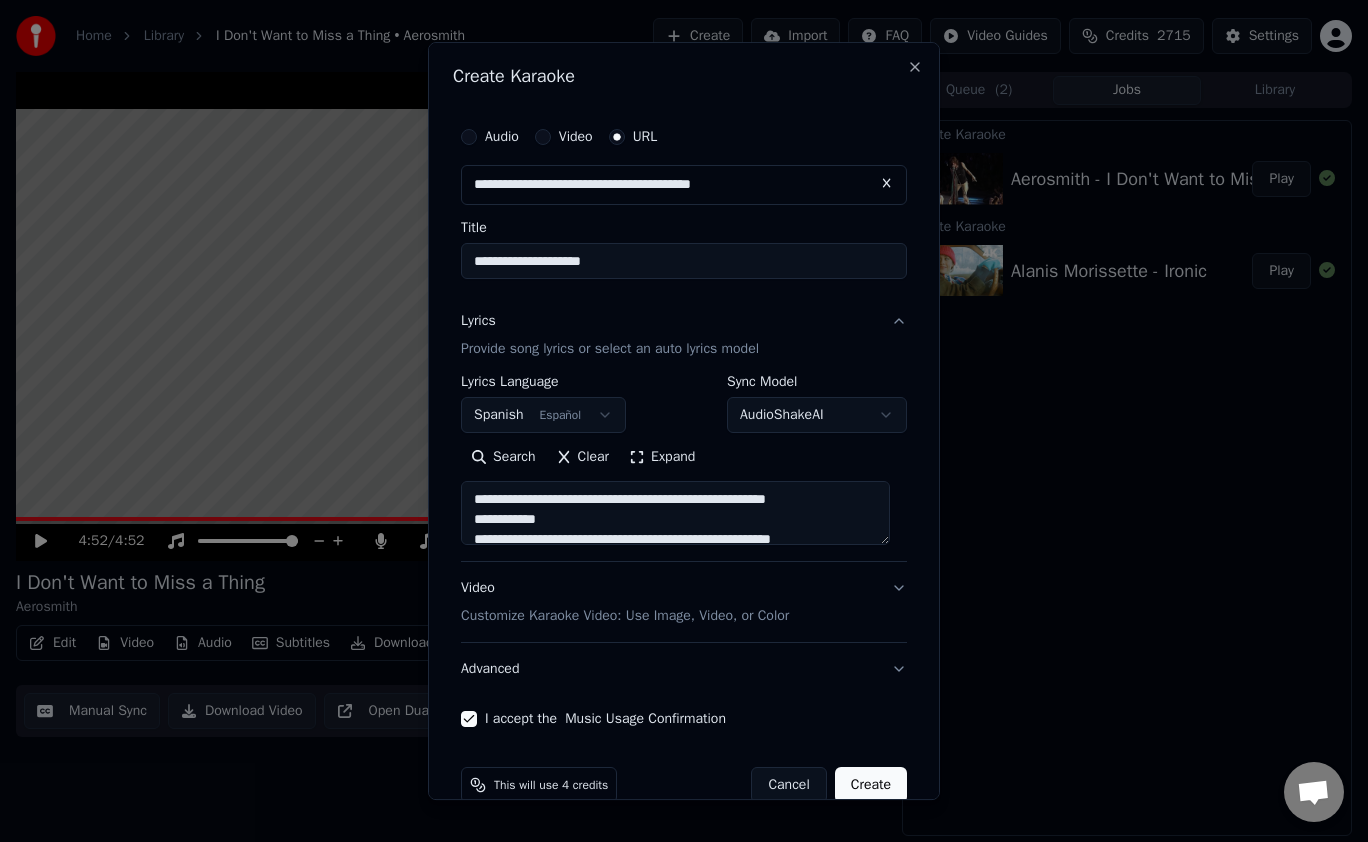 click on "Create" at bounding box center (871, 785) 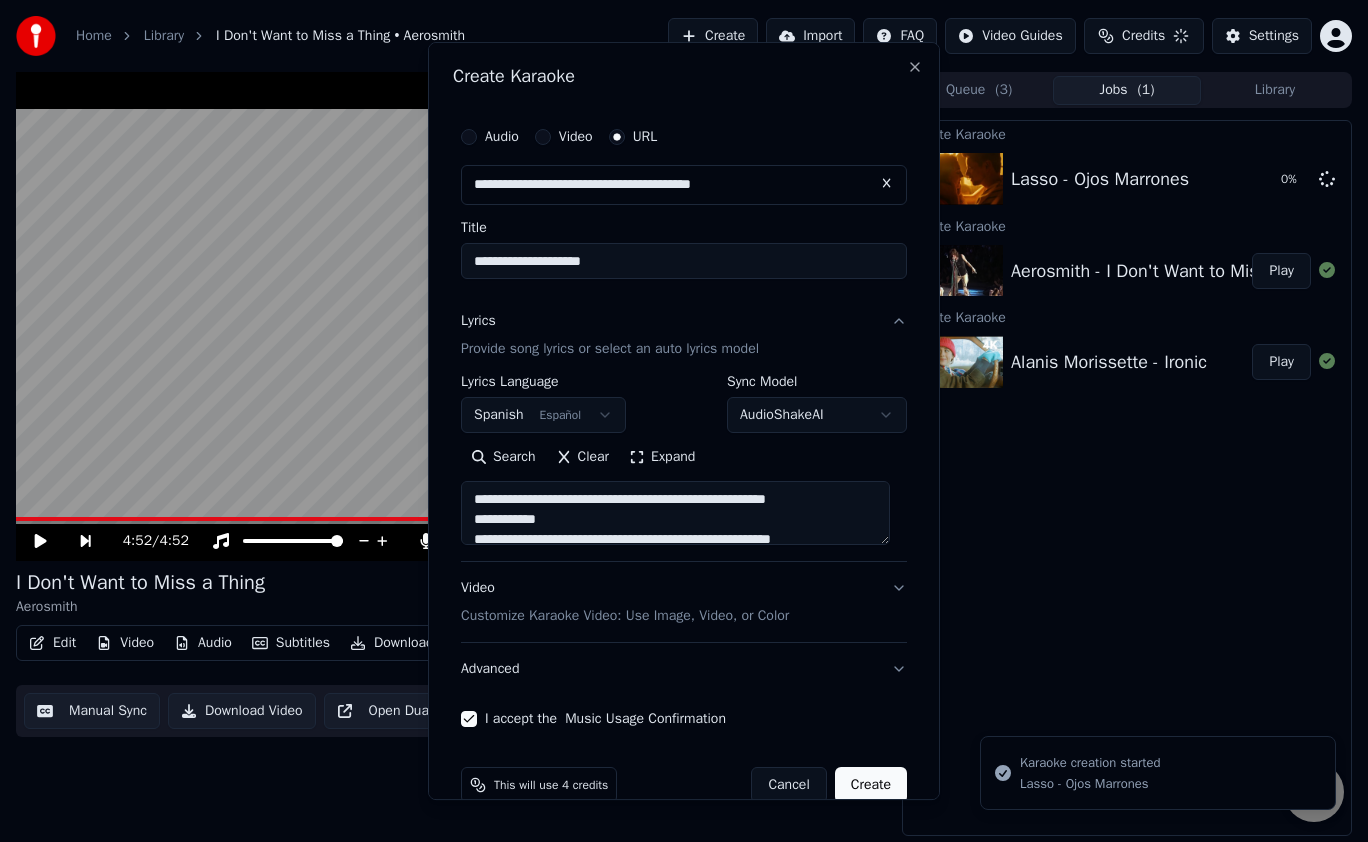 type 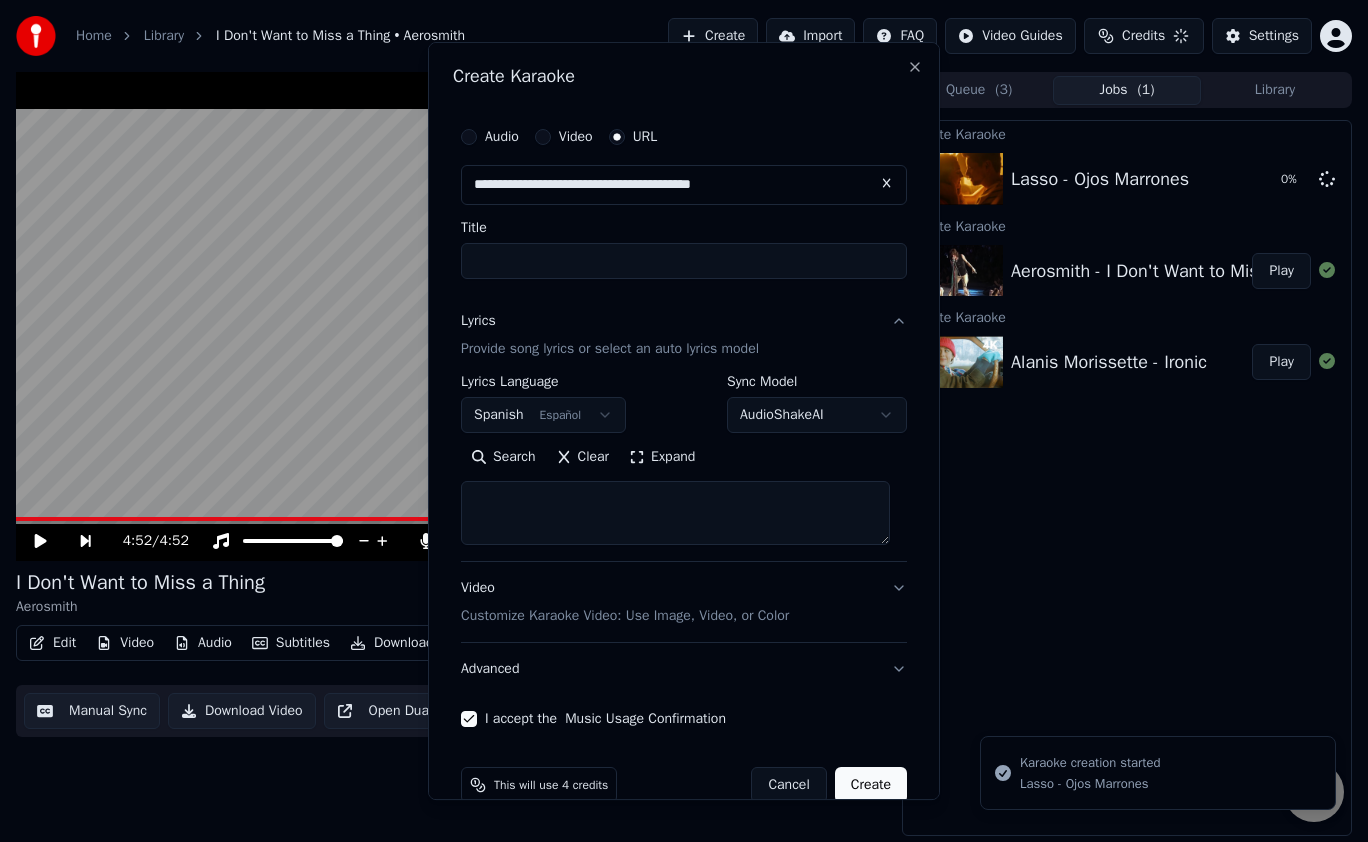 select 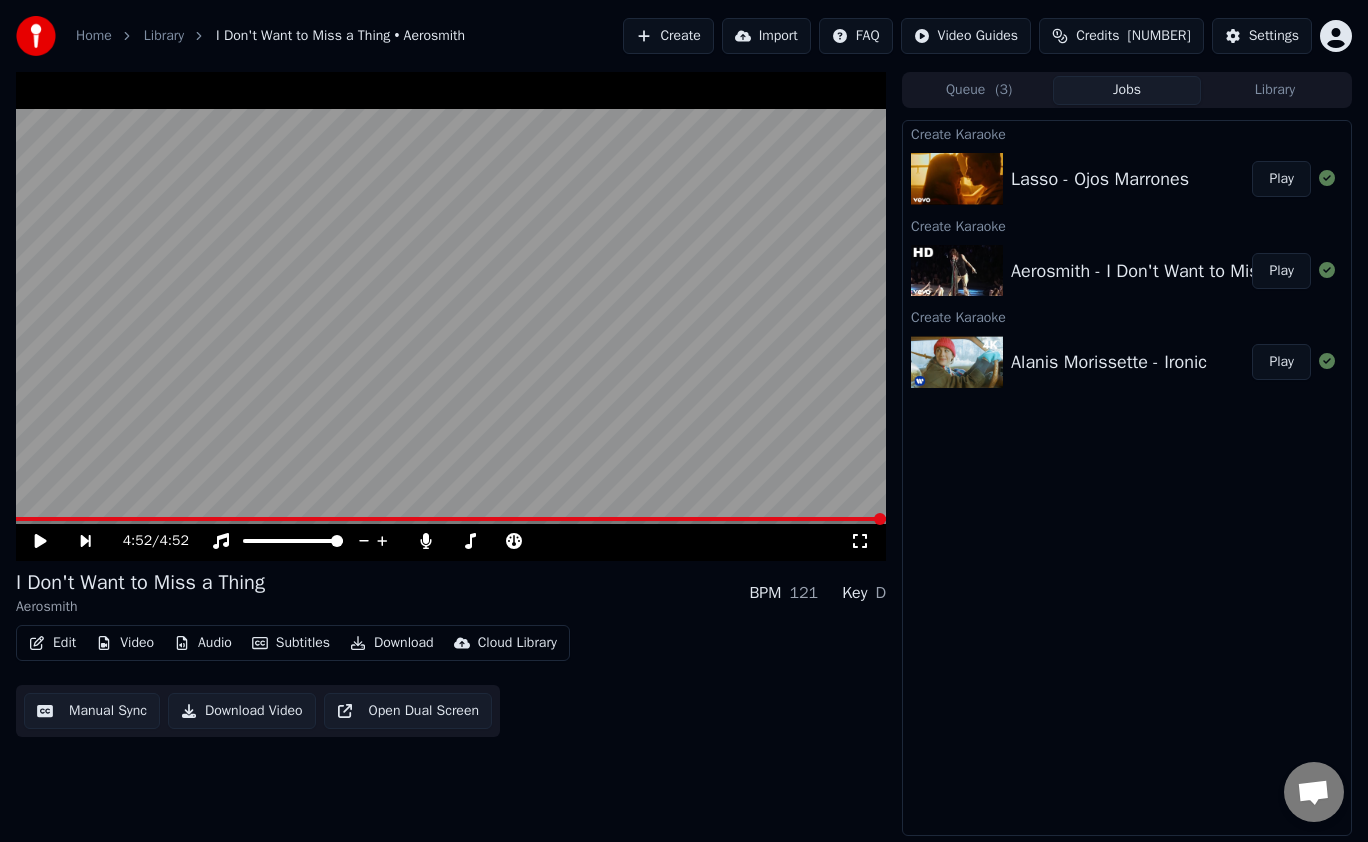 click on "Lasso - Ojos Marrones" at bounding box center [1100, 179] 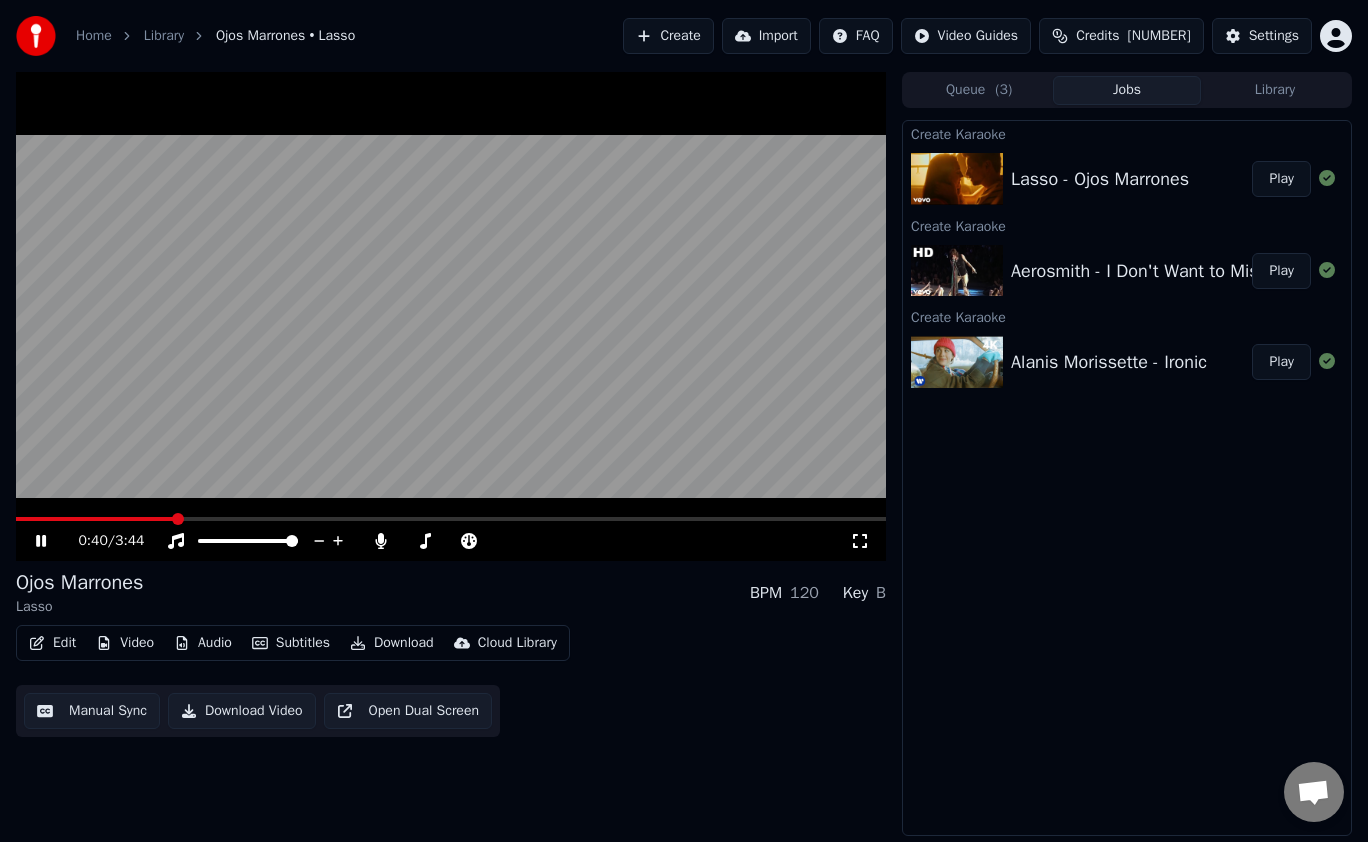 click 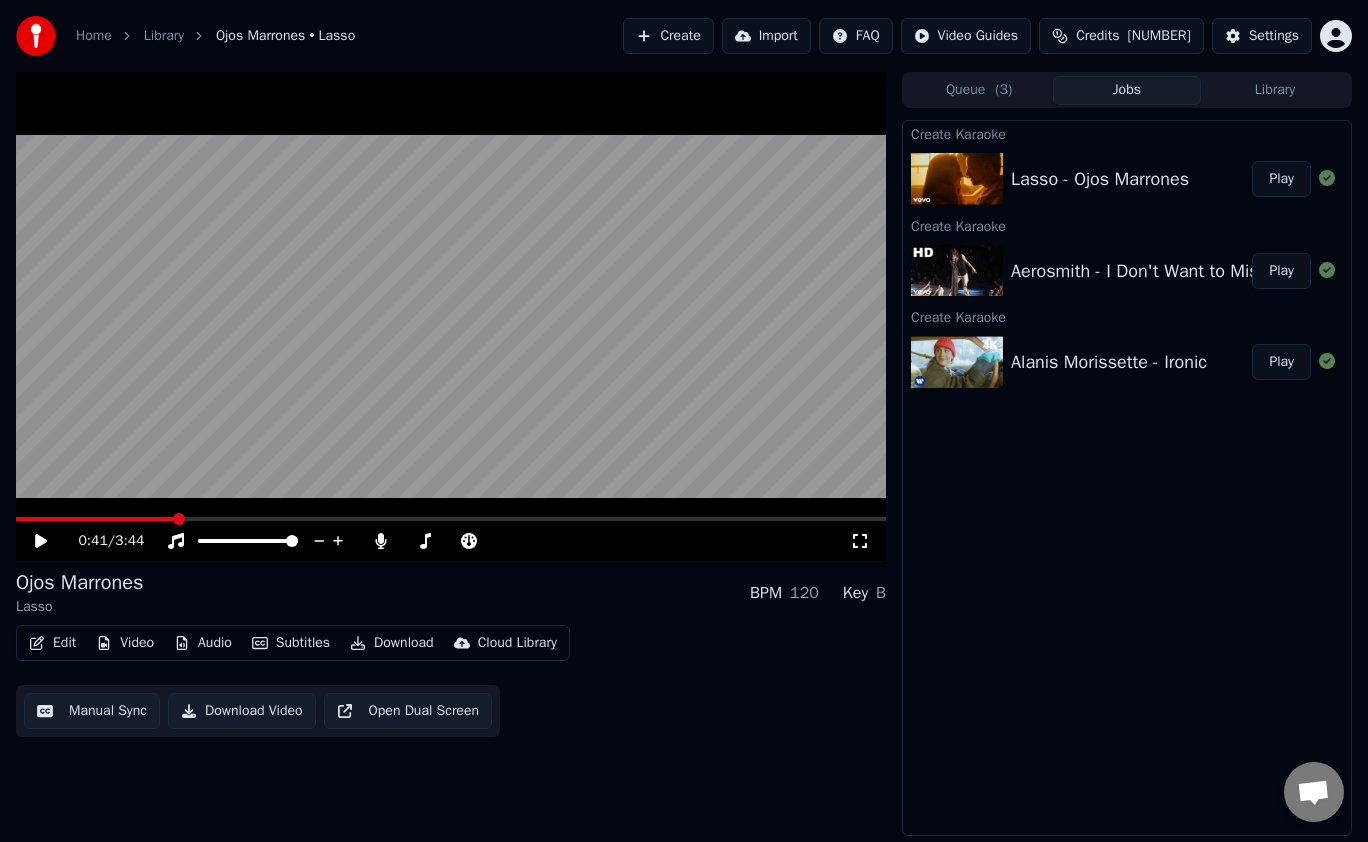 click on "Edit" at bounding box center [52, 643] 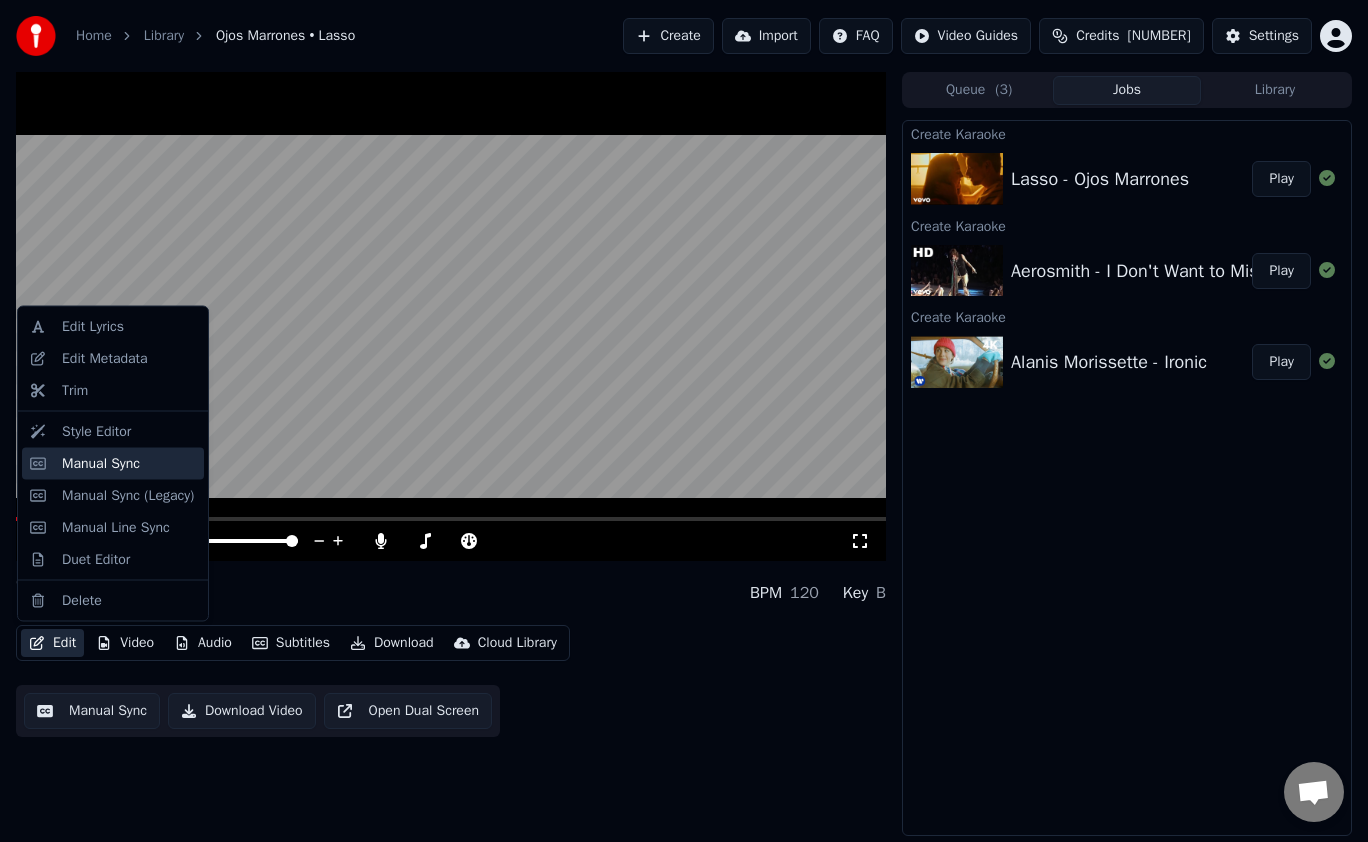 click on "Manual Sync" at bounding box center (113, 463) 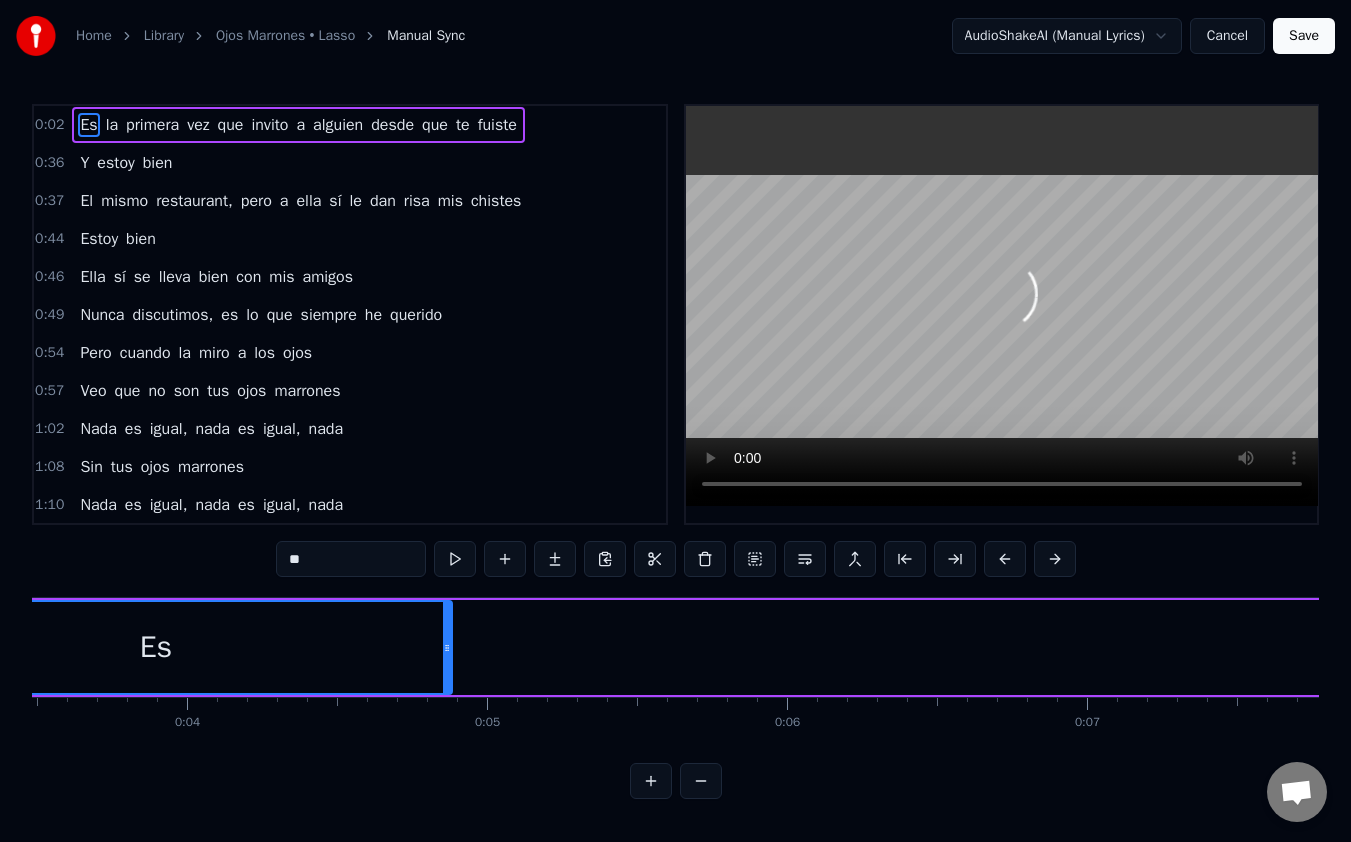 scroll, scrollTop: 0, scrollLeft: 770, axis: horizontal 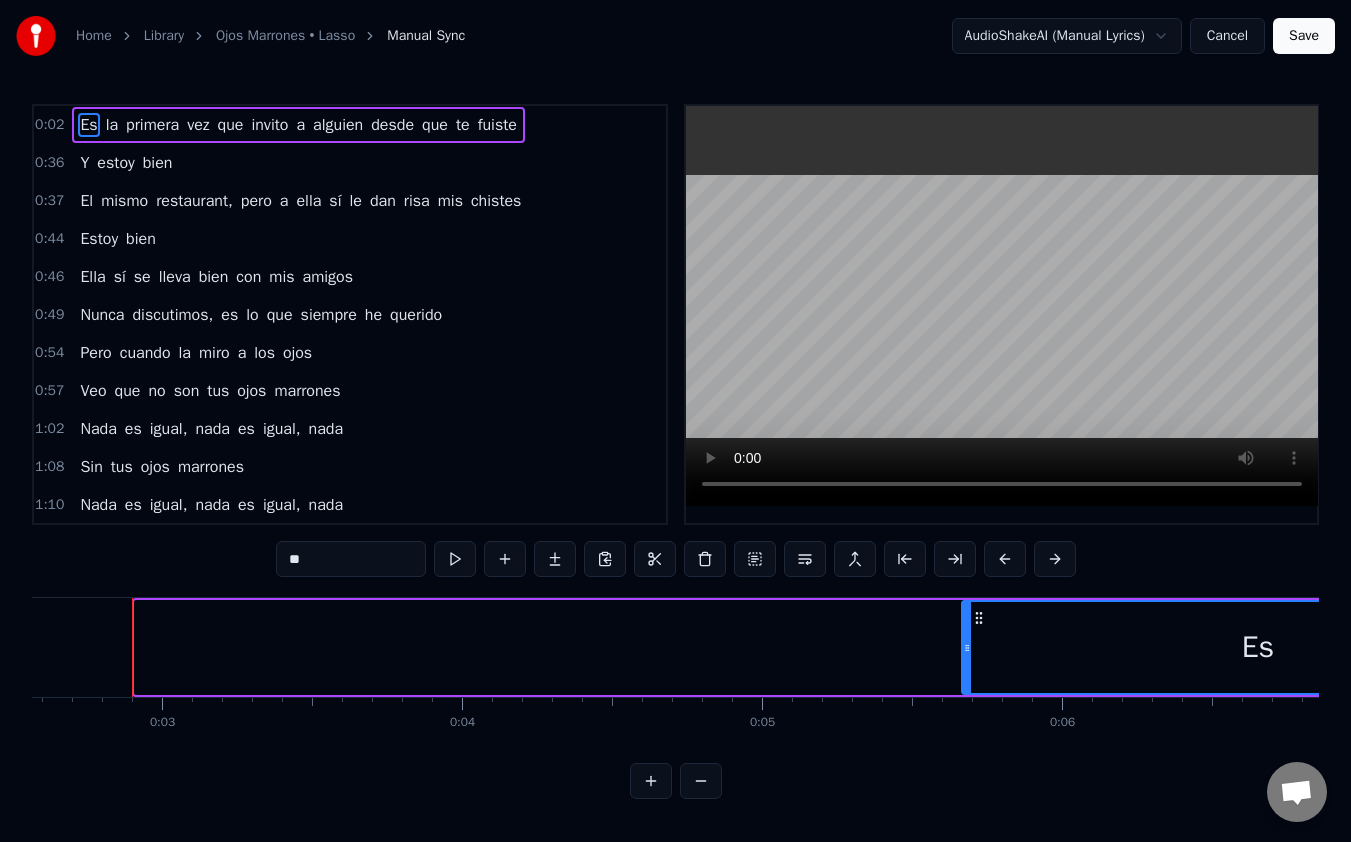 drag, startPoint x: 151, startPoint y: 614, endPoint x: 978, endPoint y: 626, distance: 827.08704 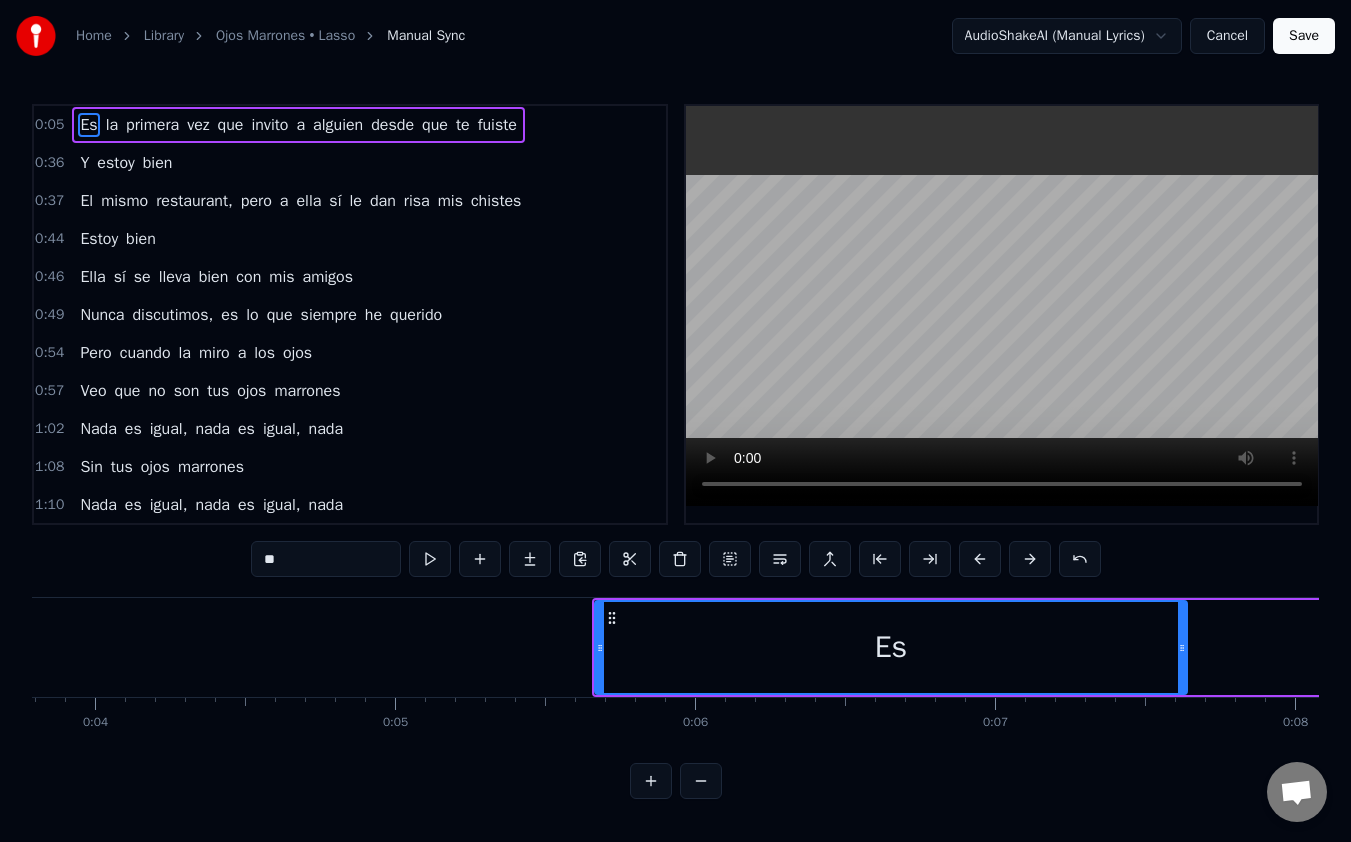 scroll, scrollTop: 0, scrollLeft: 1170, axis: horizontal 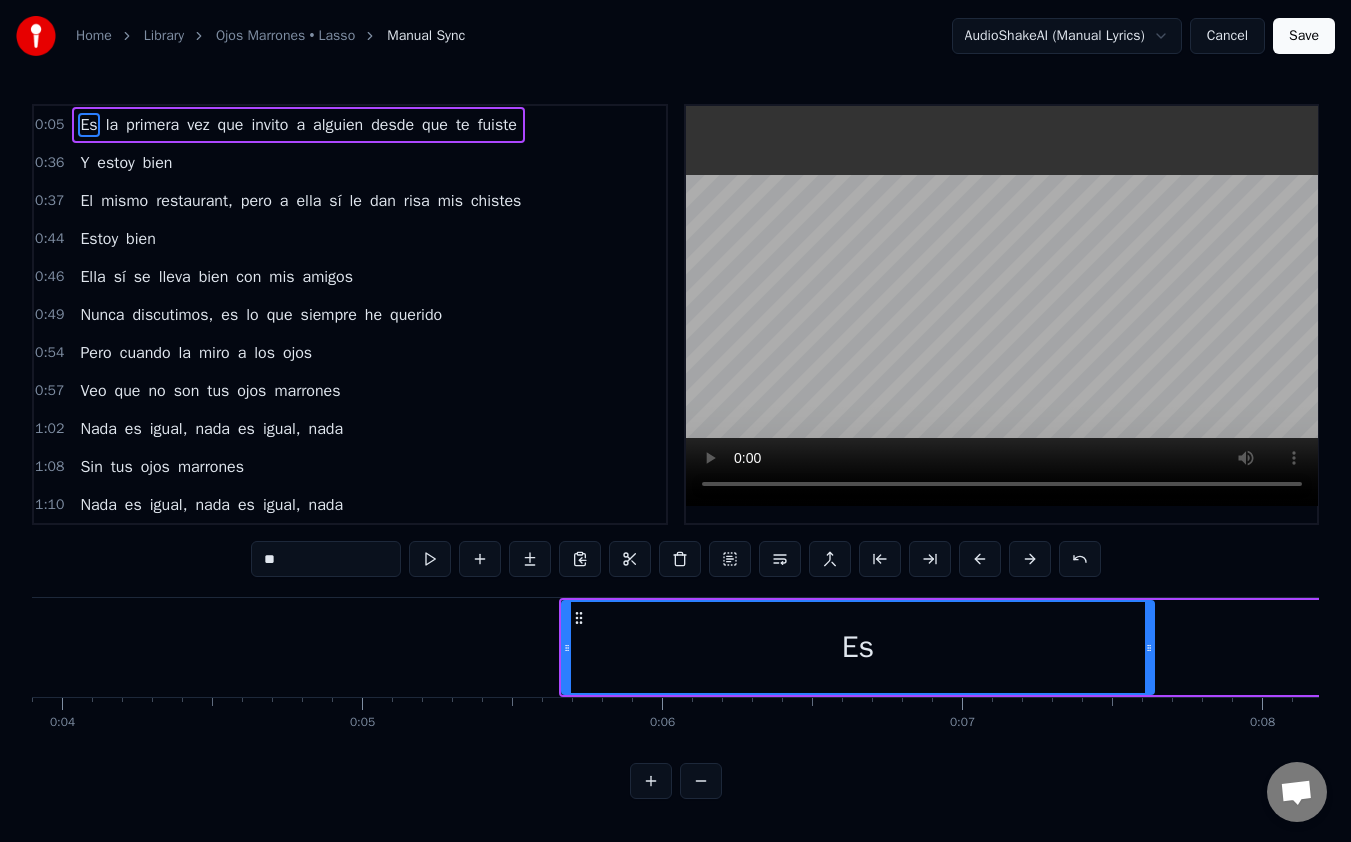 click on "la" at bounding box center [112, 125] 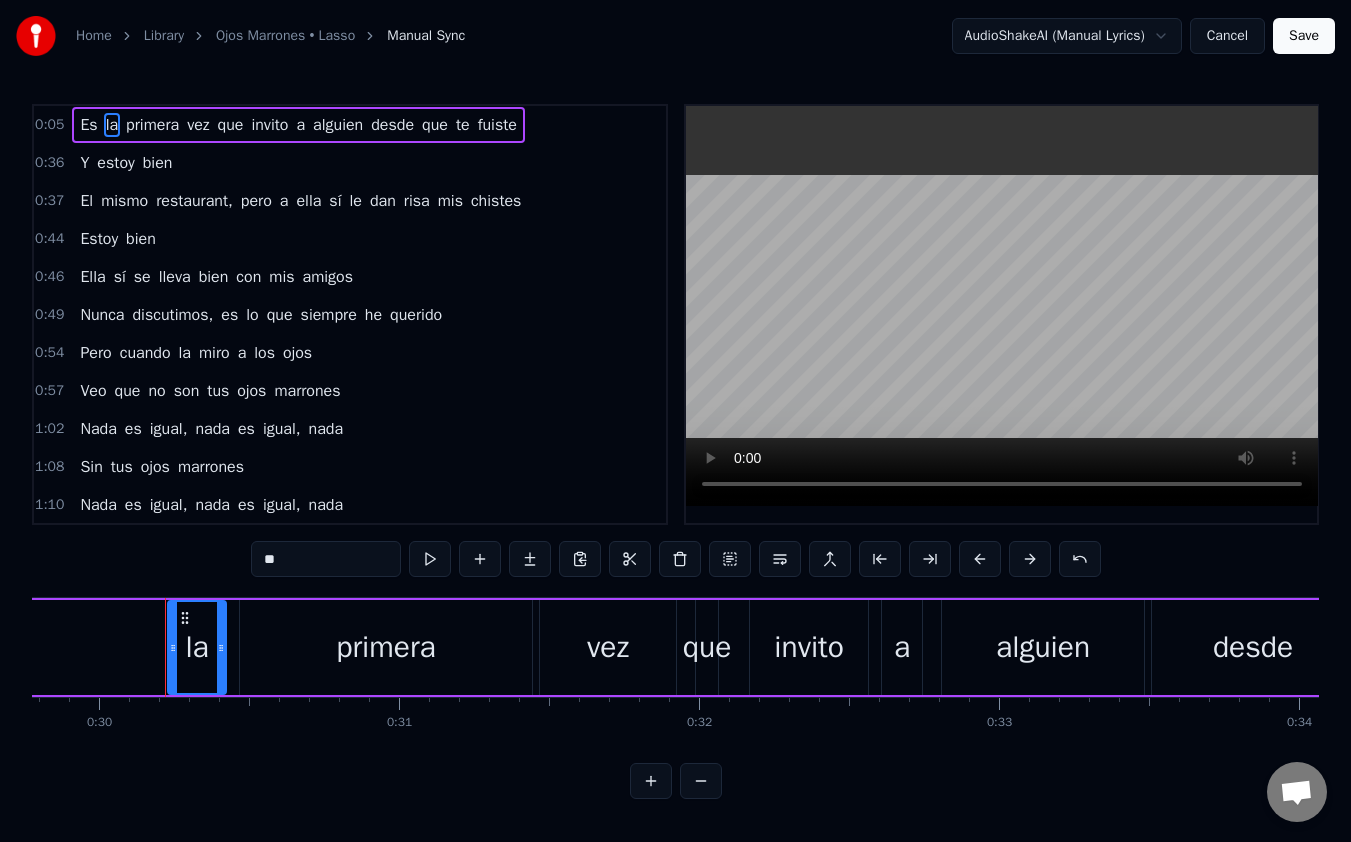 scroll, scrollTop: 0, scrollLeft: 8966, axis: horizontal 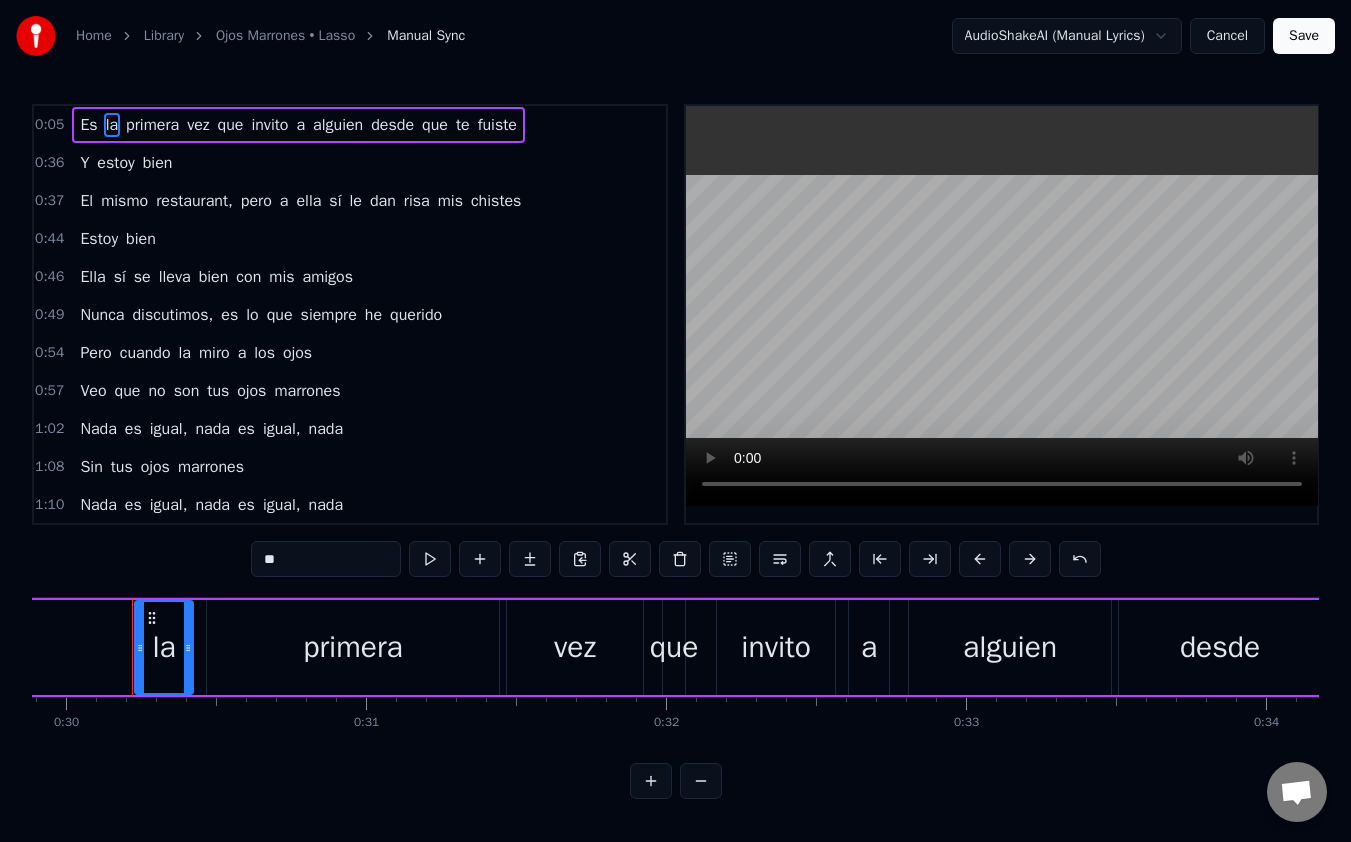 click on "Es" at bounding box center [88, 125] 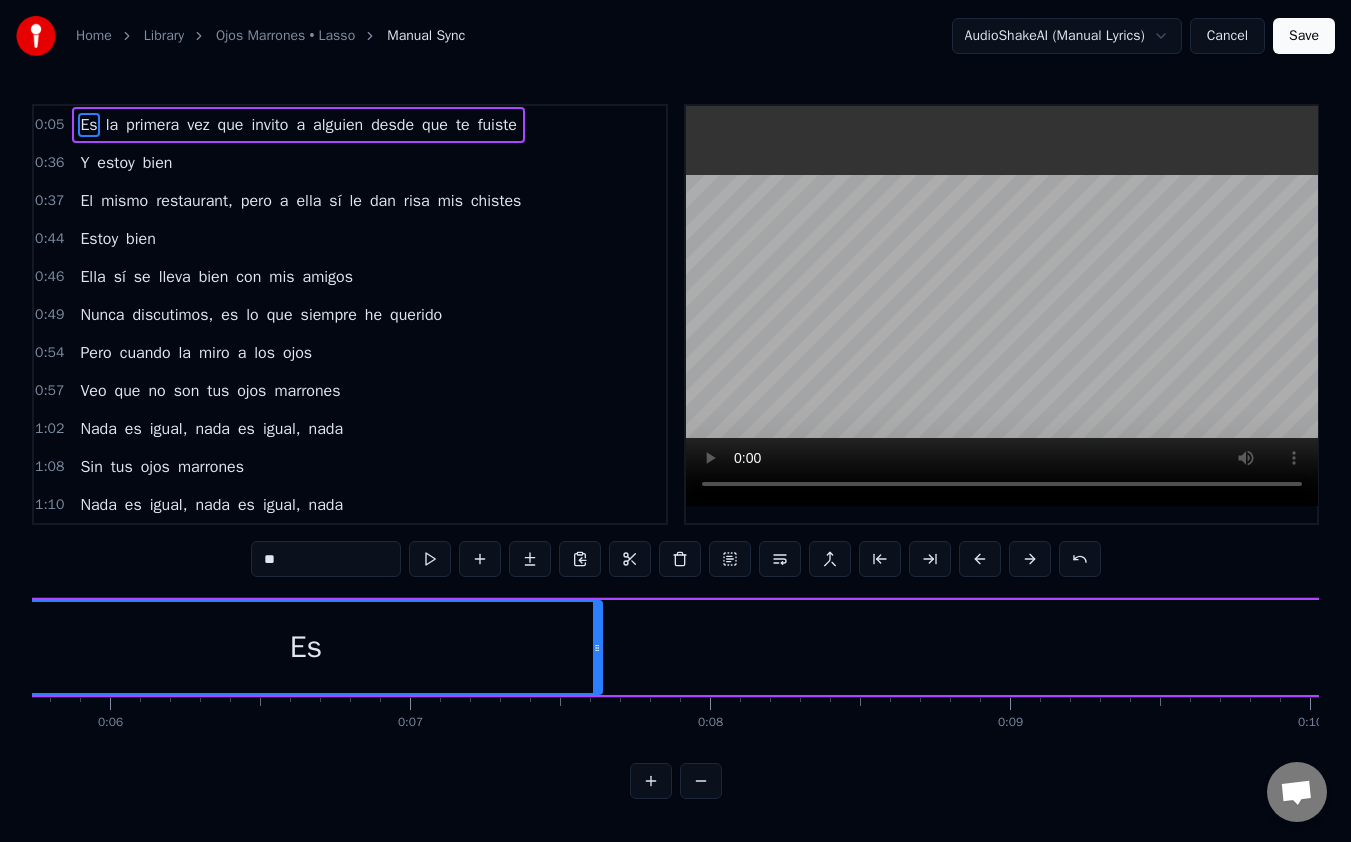 scroll, scrollTop: 0, scrollLeft: 1597, axis: horizontal 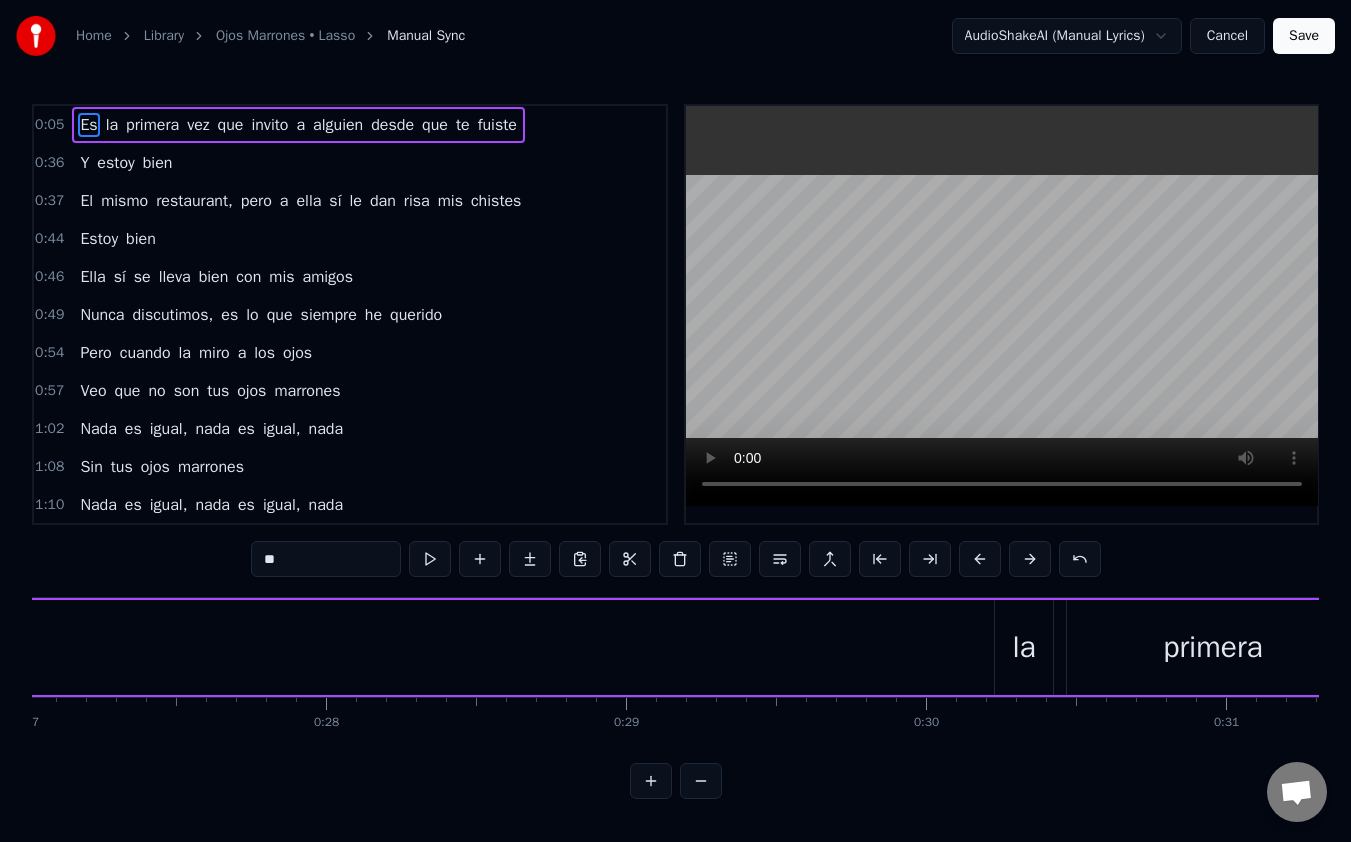 drag, startPoint x: 150, startPoint y: 615, endPoint x: 809, endPoint y: 616, distance: 659.00073 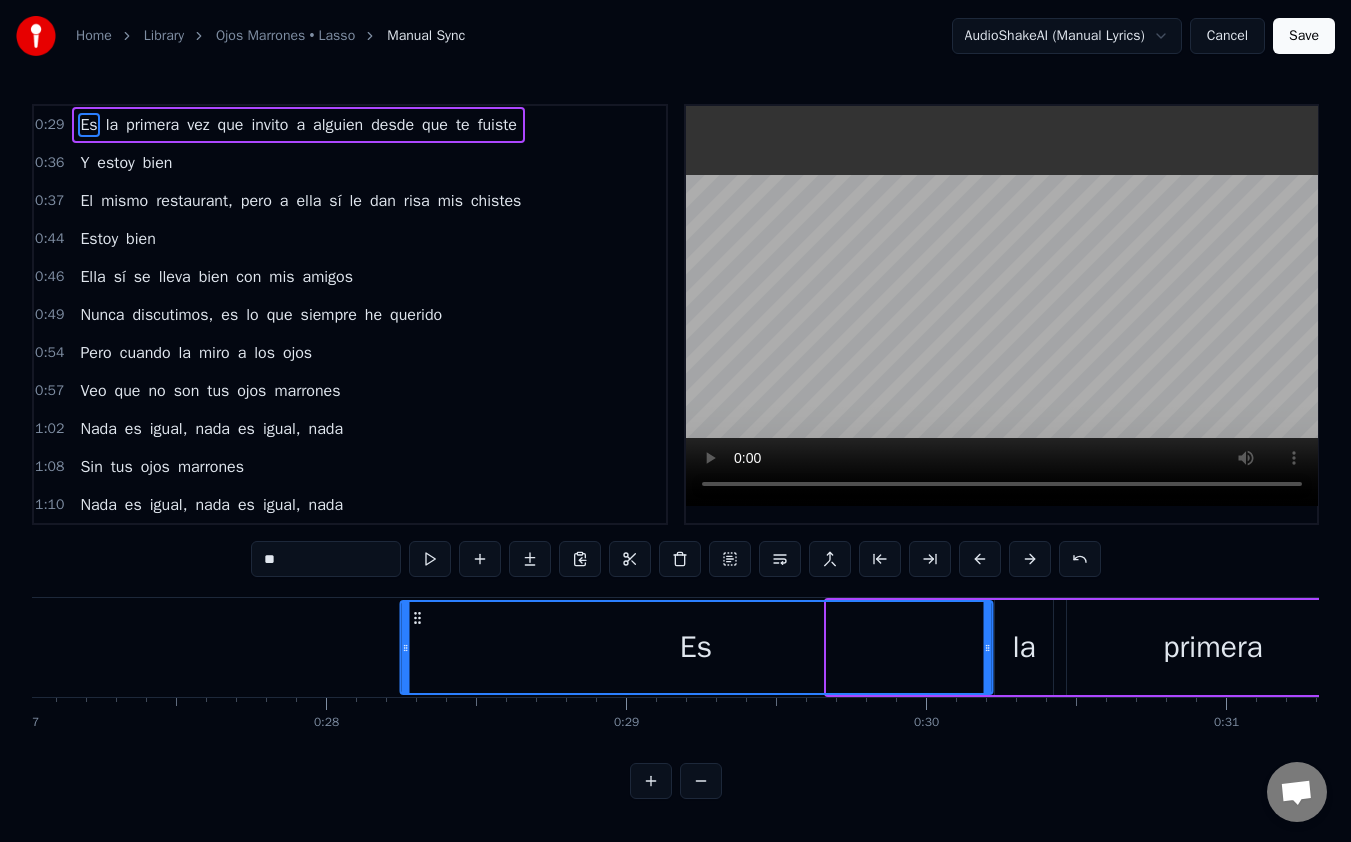 drag, startPoint x: 841, startPoint y: 621, endPoint x: 364, endPoint y: 580, distance: 478.75882 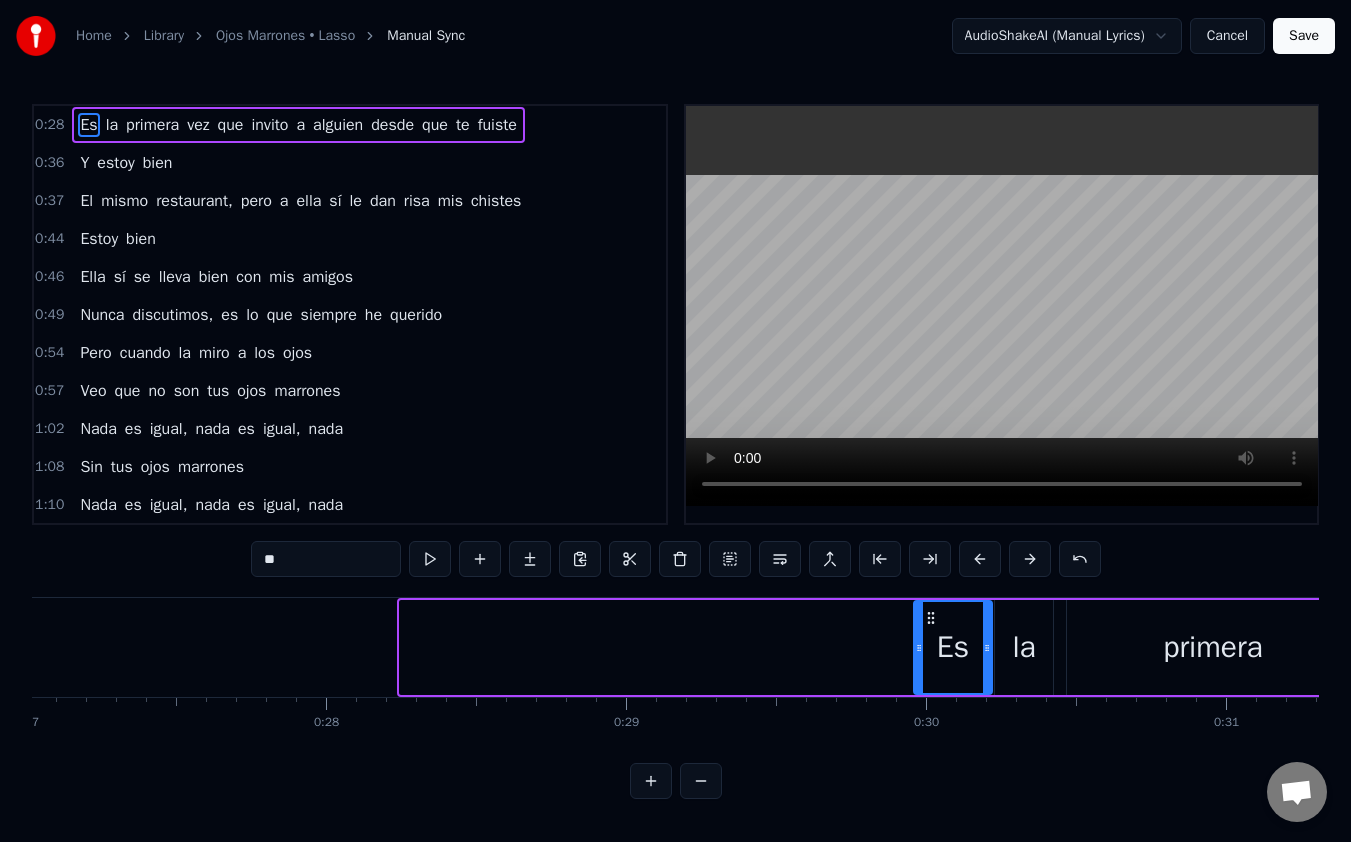 drag, startPoint x: 401, startPoint y: 651, endPoint x: 915, endPoint y: 669, distance: 514.31506 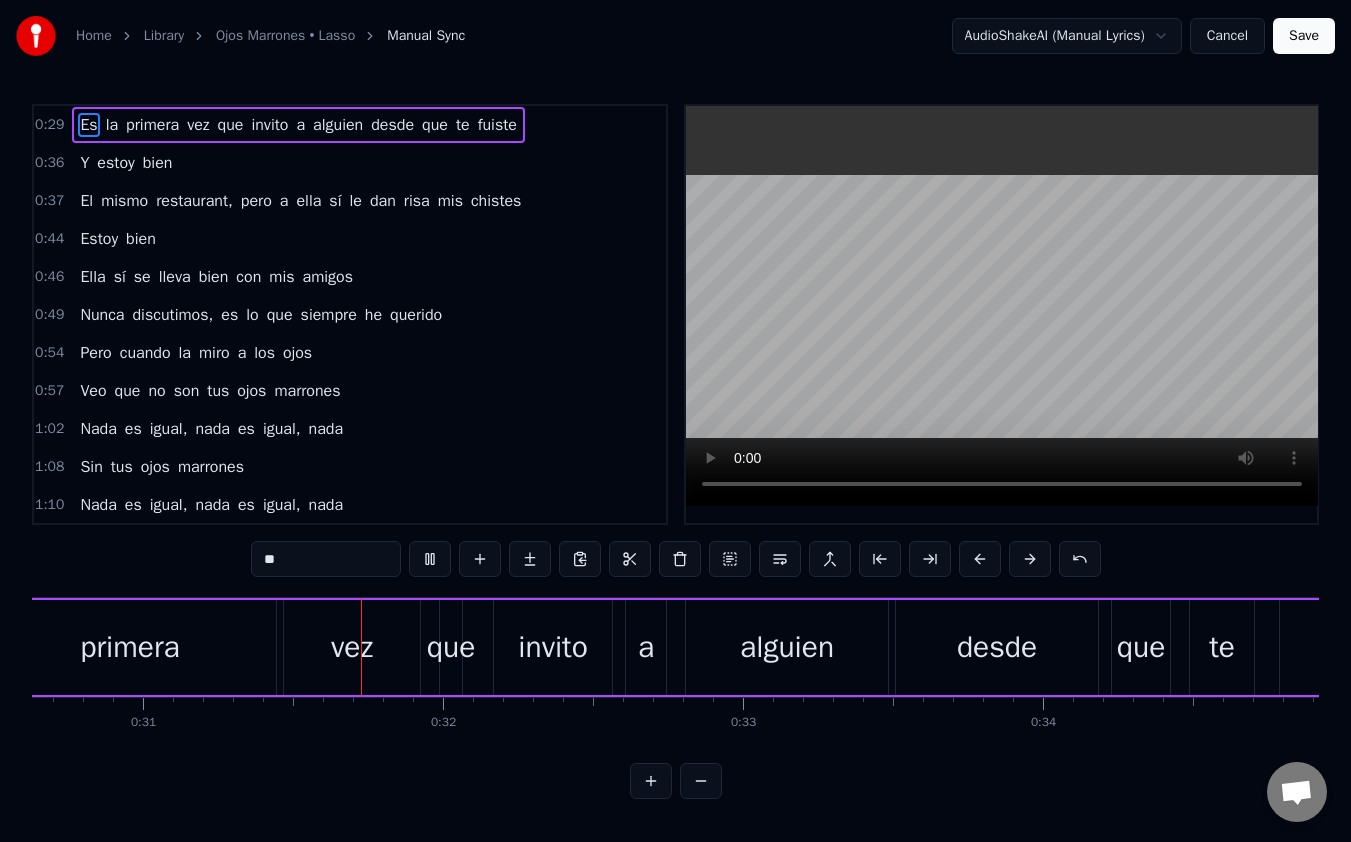 scroll, scrollTop: 0, scrollLeft: 9194, axis: horizontal 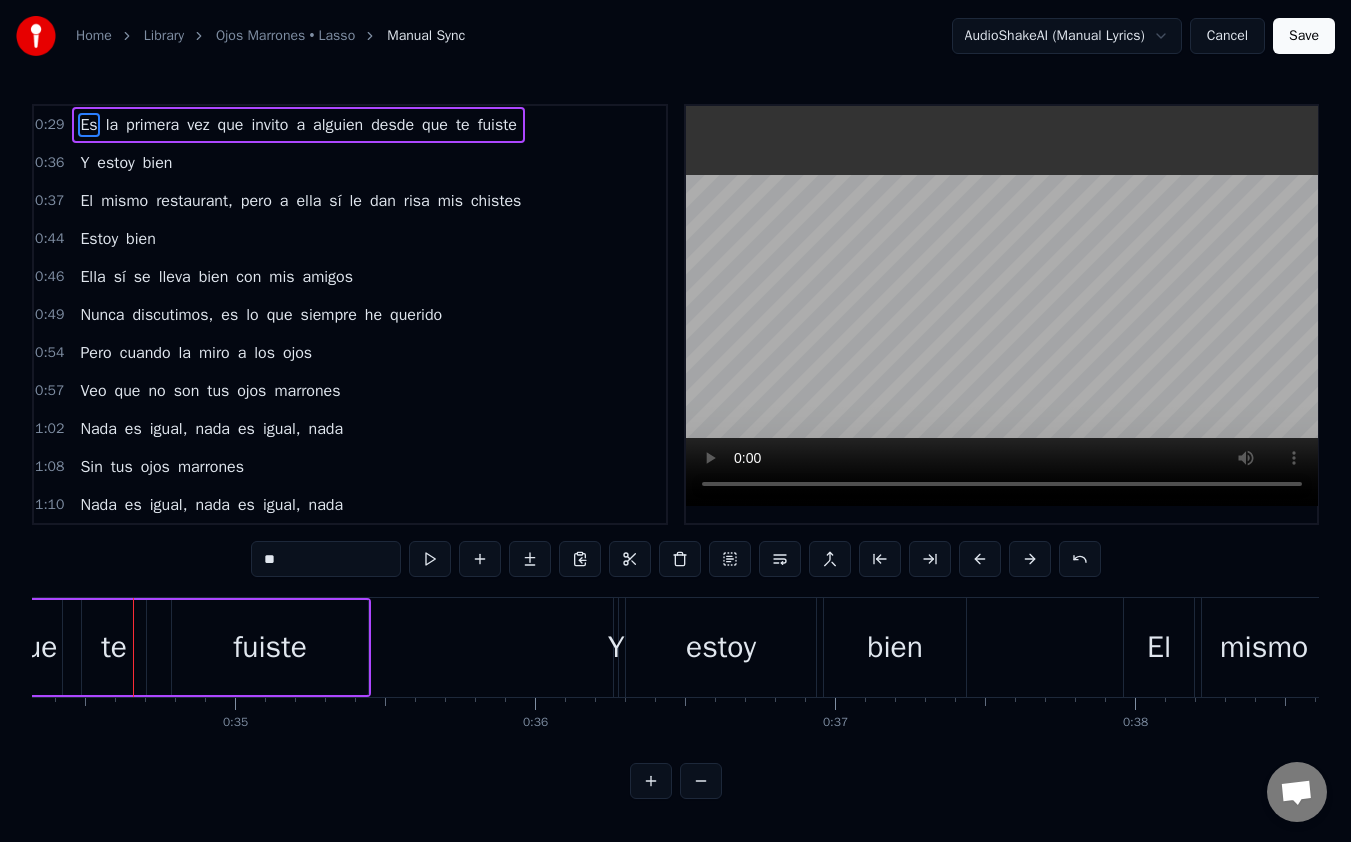 click on "Es" at bounding box center [88, 125] 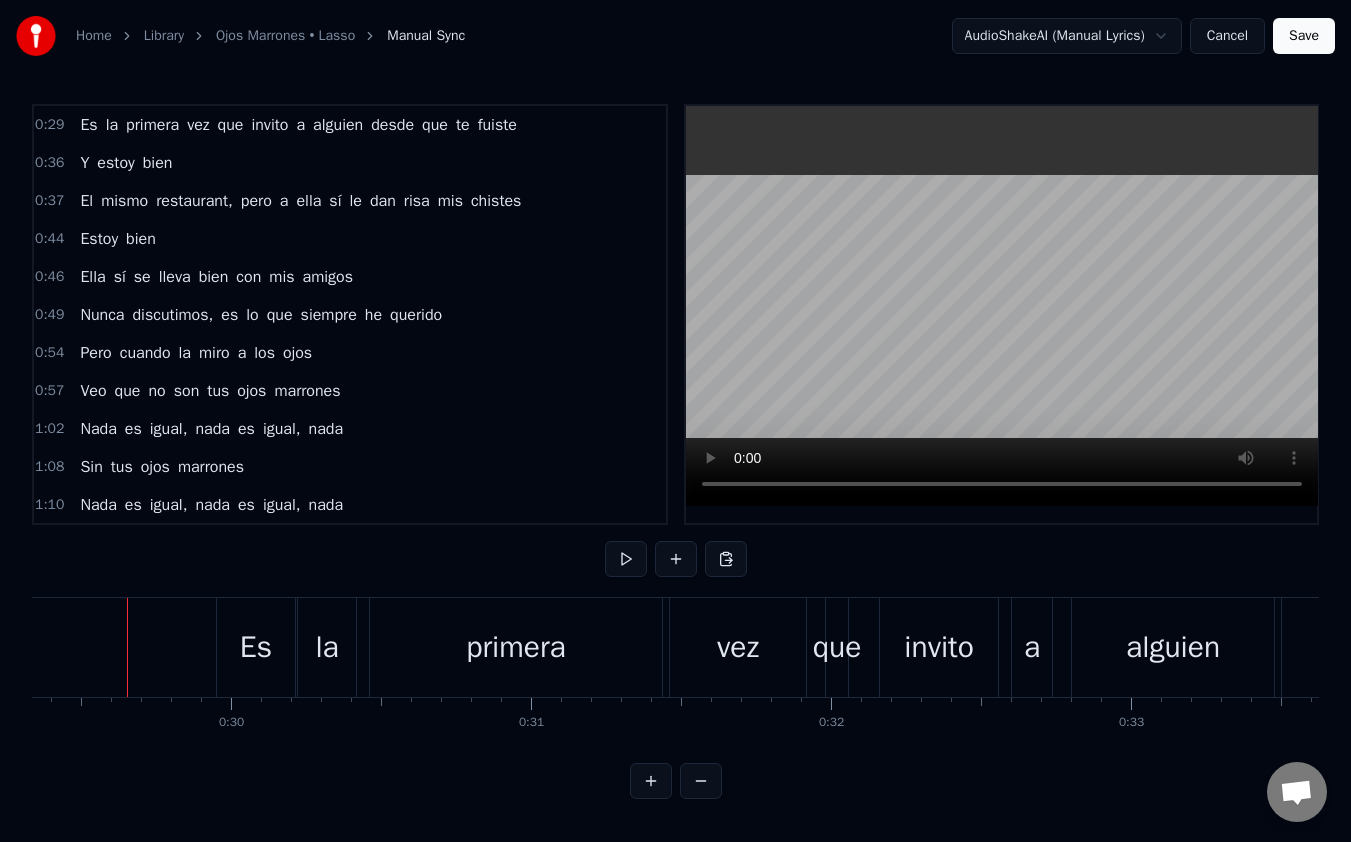 scroll, scrollTop: 0, scrollLeft: 8796, axis: horizontal 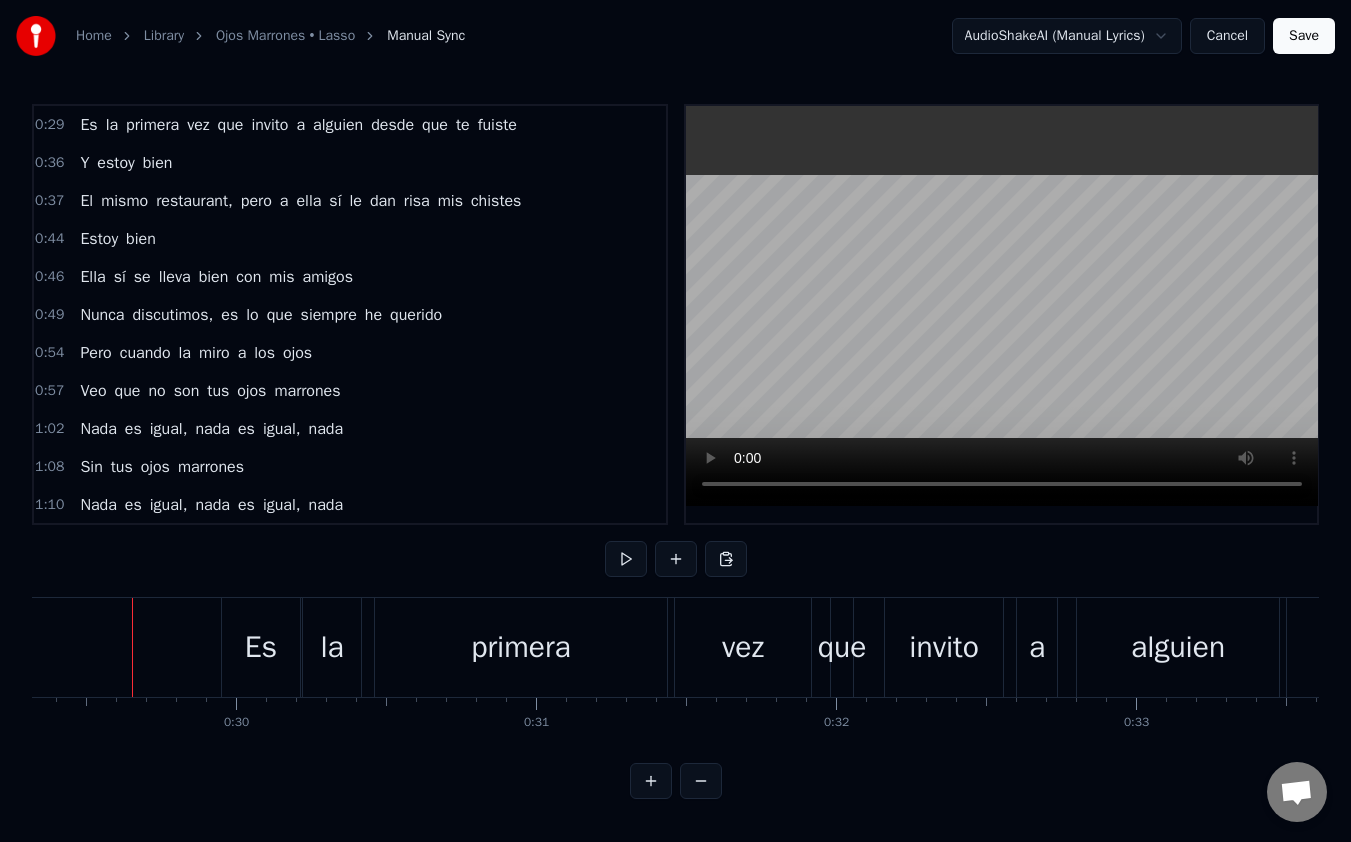 click at bounding box center (24965, 647) 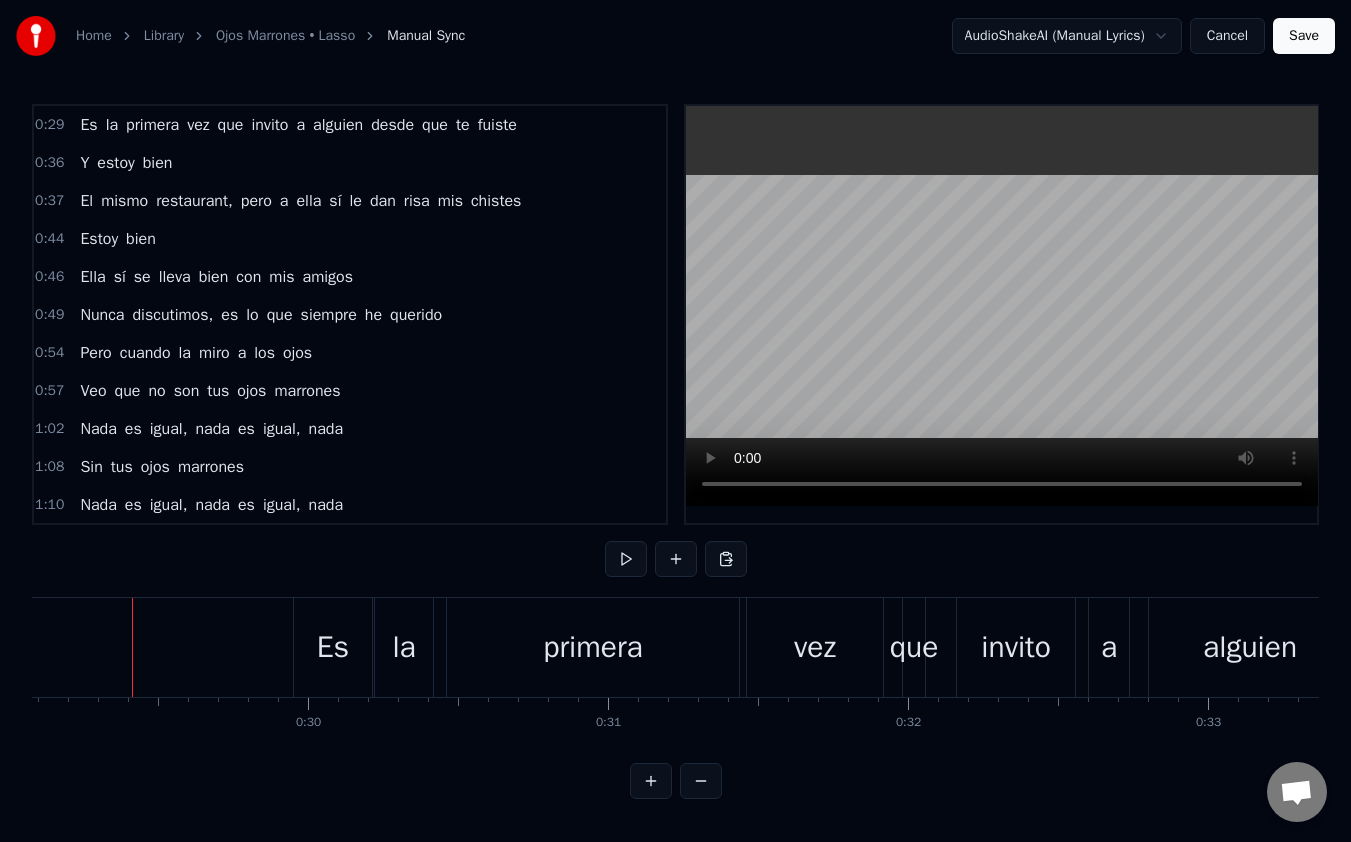 click at bounding box center [25037, 647] 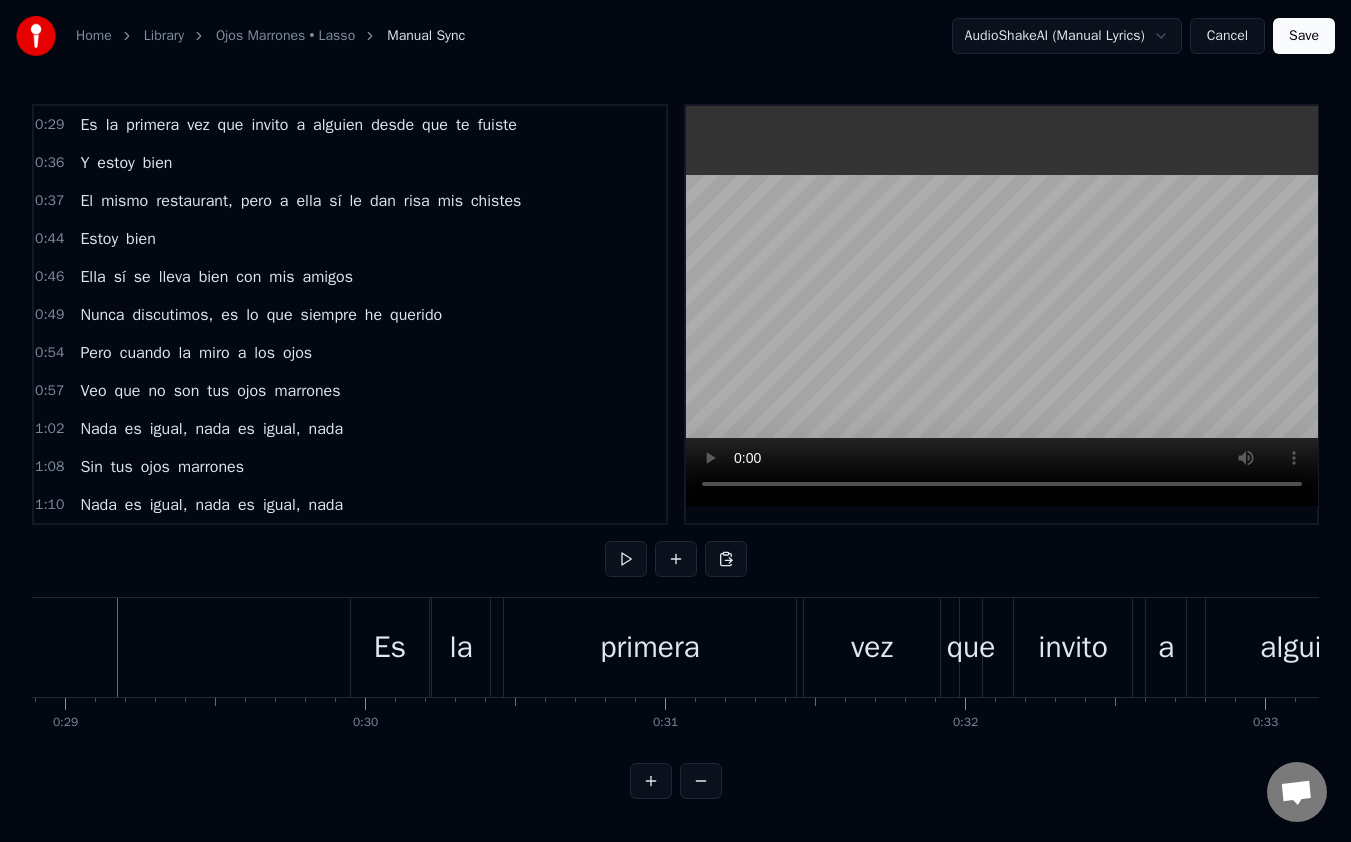 click on "Es la primera vez que invito a alguien desde que te fuiste Y estoy bien El mismo restaurant, pero a ella sí le dan risa mis chistes Estoy bien Ella sí se lleva bien con mis amigos Nunca discutimos, es lo que siempre he querido Pero cuando la miro a los ojos Veo que no son tus ojos marrones Nada es igual, nada es igual, nada Sin tus ojos marrones Nada es igual, nada es igual, nada Sin tus ojos marrones El cielo azul parece gris desde que ya no estas aquí Todo el color ahora es blanco y negro Y como no te puedo hablar, ni regresar el tiempo atrás Mejor al sol lo tapo con un dedo Sus labios lucen de rojo Nos vemos bien de la mano Y me gusta el verde en sus ojos Si no los comparo con tus ojos marrones Nada es igual, nada es igual, nada Sin tus ojos marrones Nada es igual, nada es igual, nada Sin tus ojos marrones (Nada) Sin tus ojos marrones (Nada) (Nada) Ella sí se lleva bien con mis amigos Nunca discutimos, es lo que siempre he querido Pero cuando la miro a los ojos Y veo que no son tus ojos marrones Nada" at bounding box center (25094, 647) 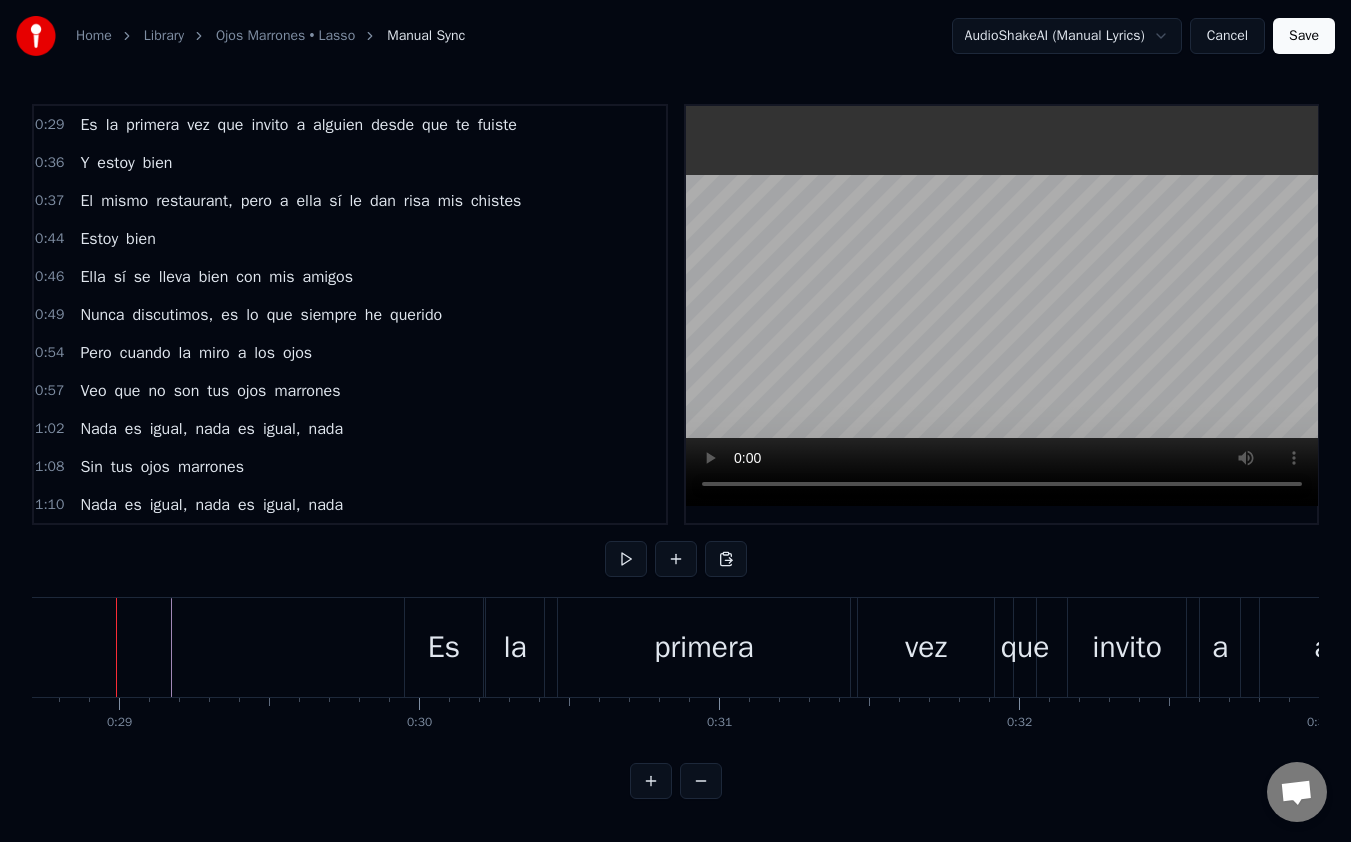 click at bounding box center (25148, 647) 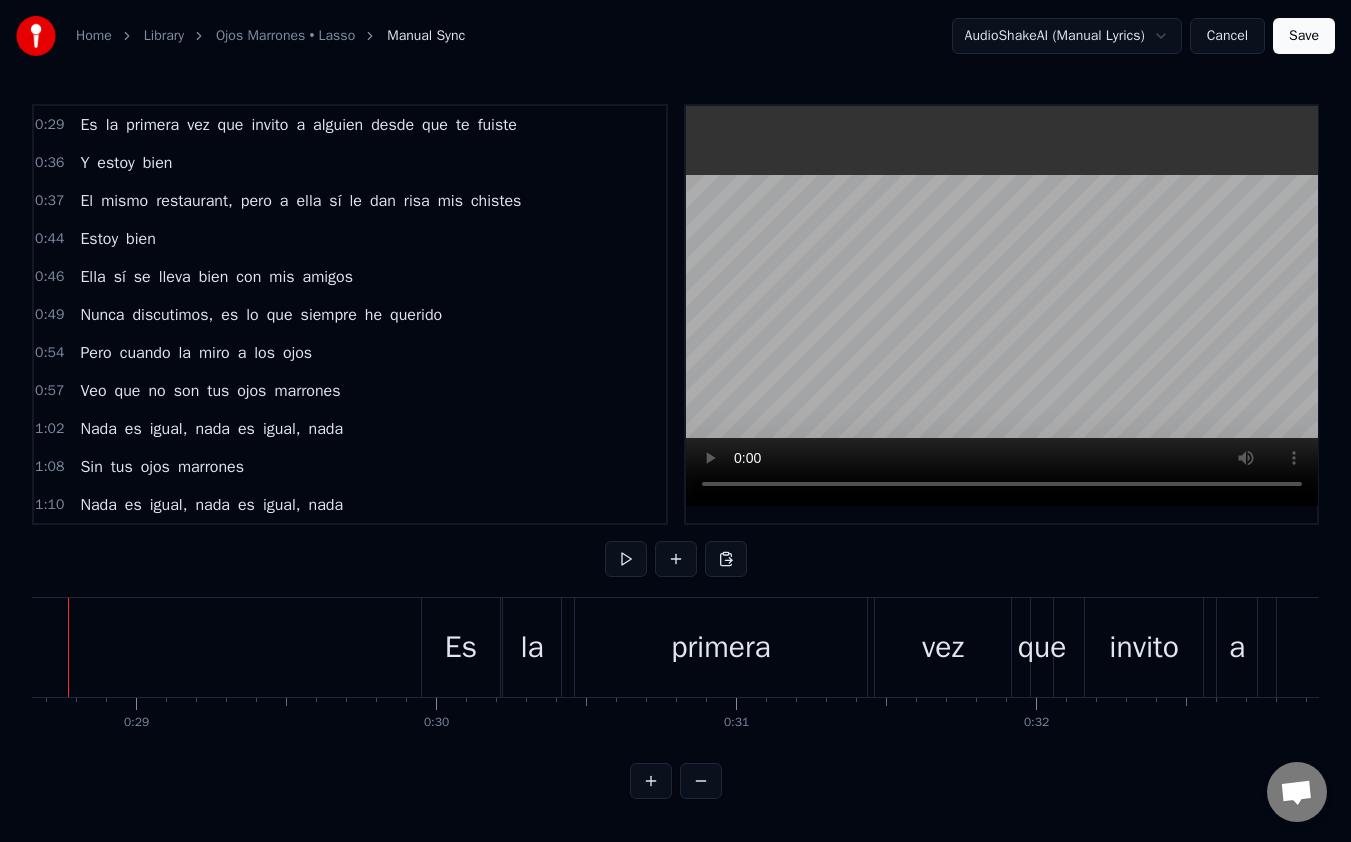 click at bounding box center [25165, 647] 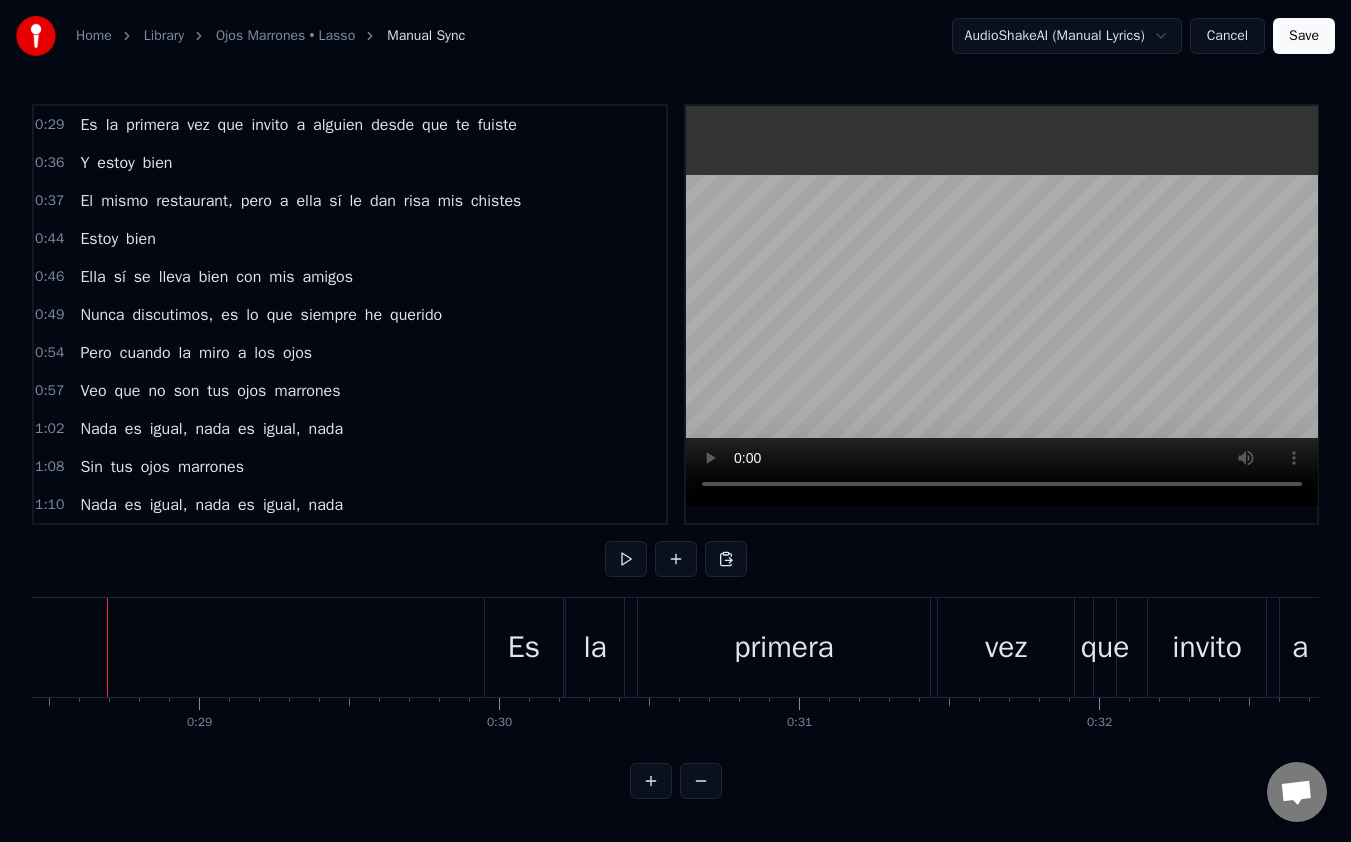 click at bounding box center (25228, 647) 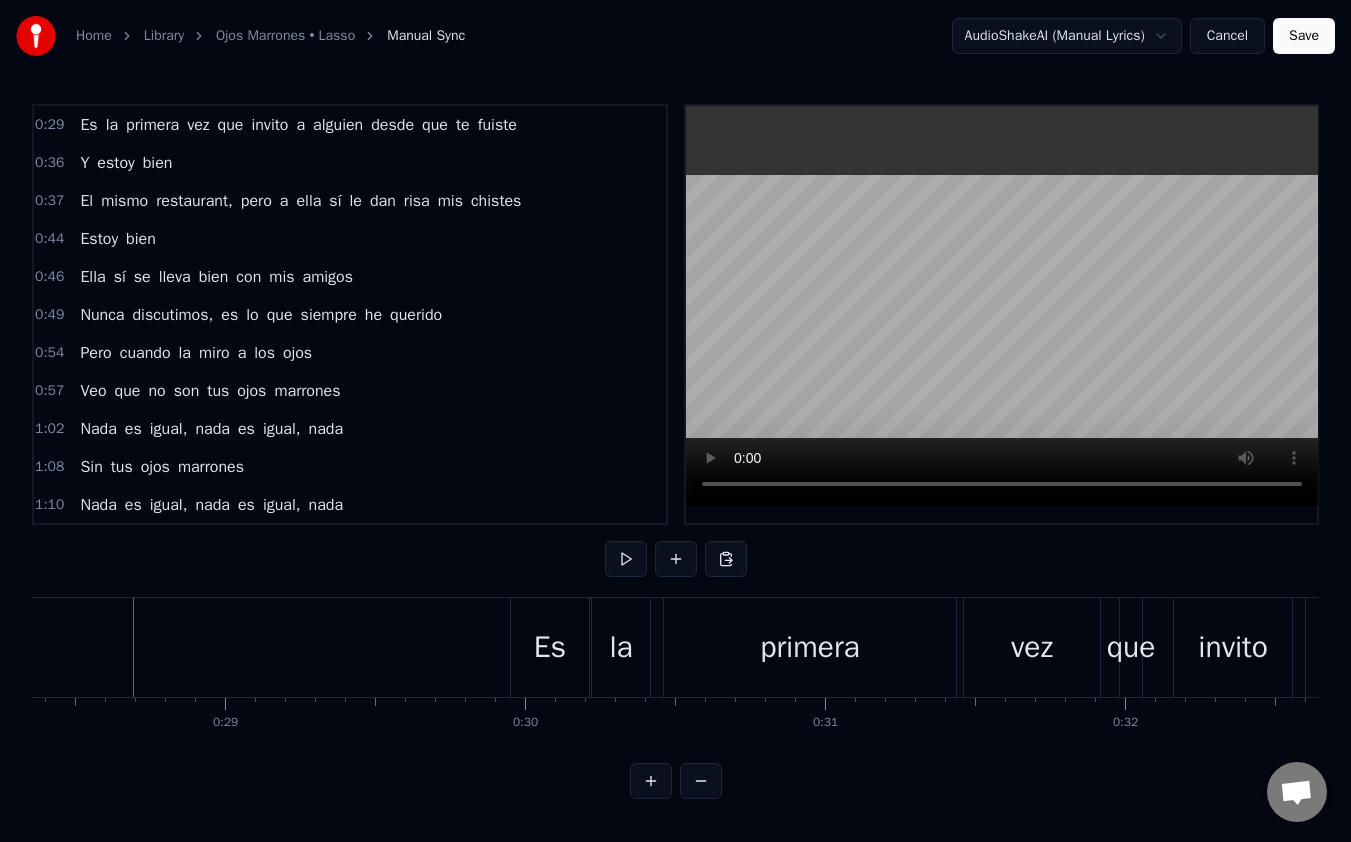 click at bounding box center [25254, 647] 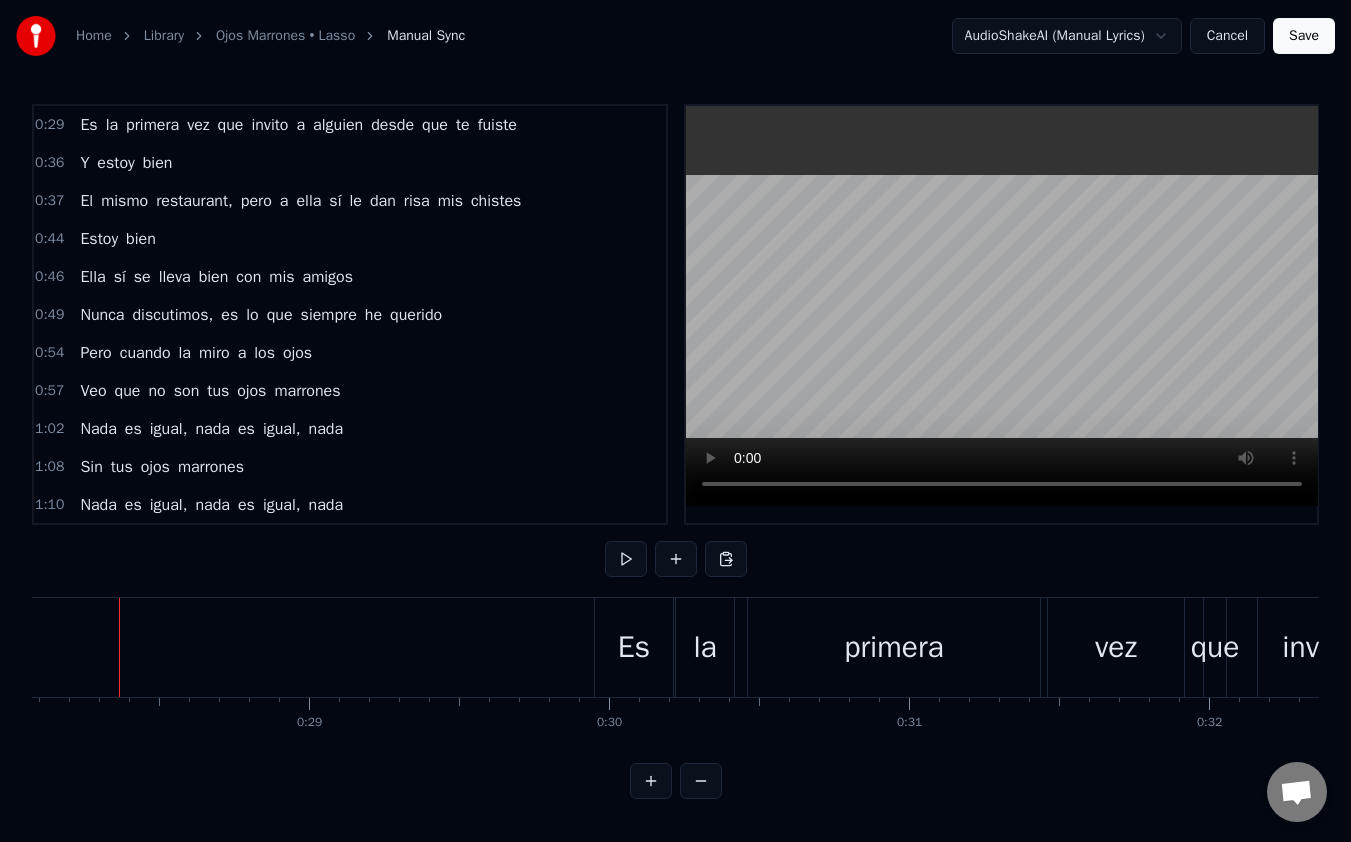 click at bounding box center (25338, 647) 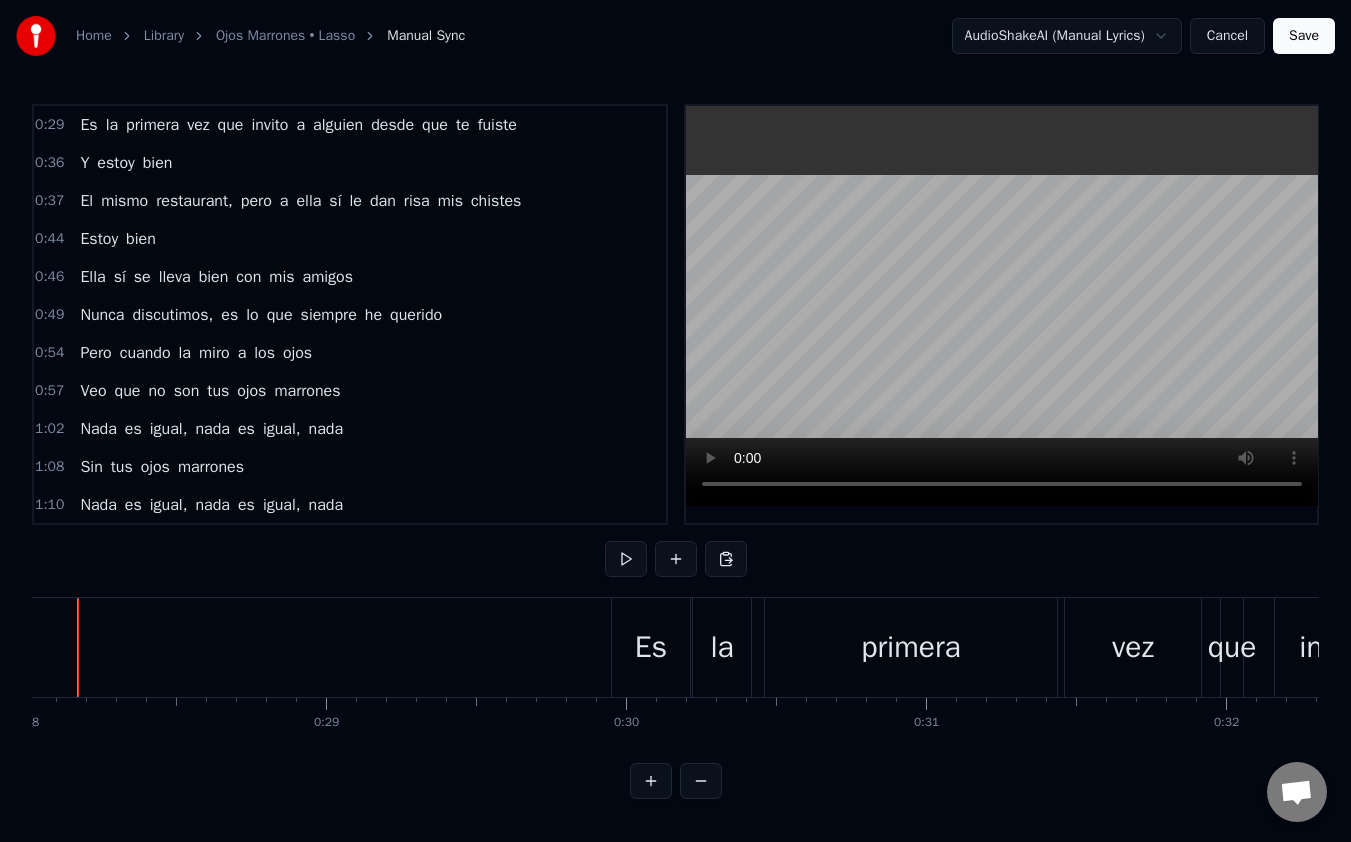 click at bounding box center (25355, 647) 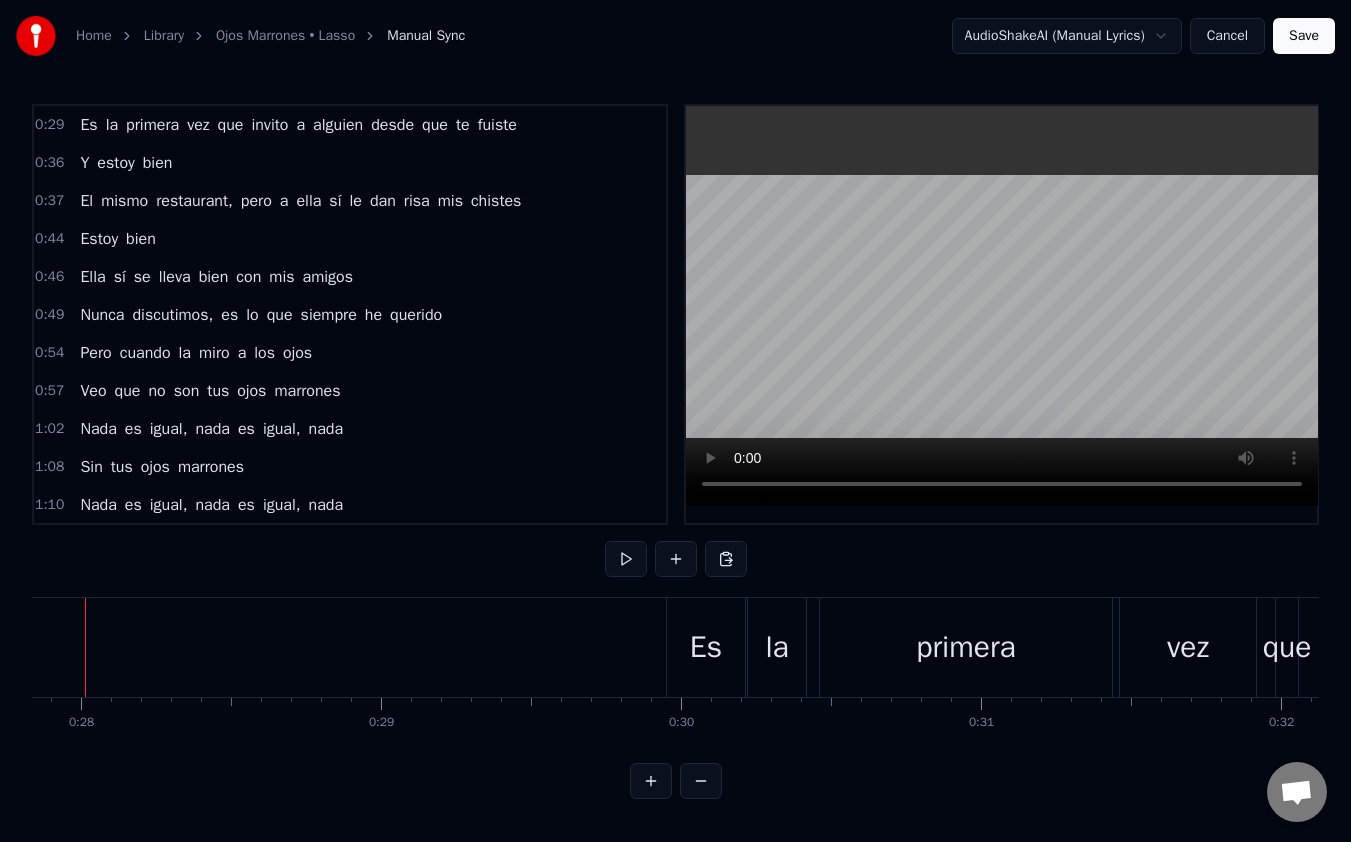 click at bounding box center [25410, 647] 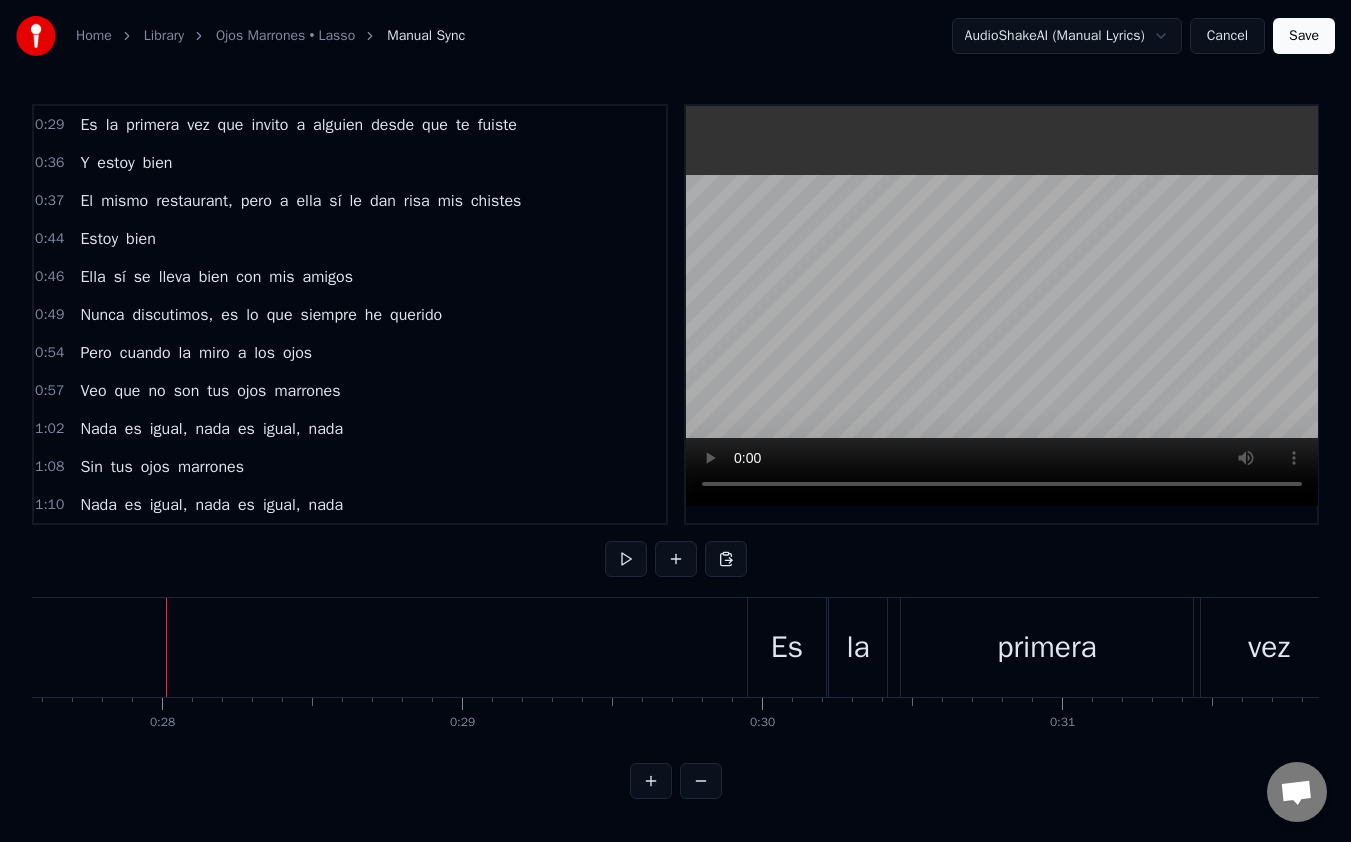 click at bounding box center [25491, 647] 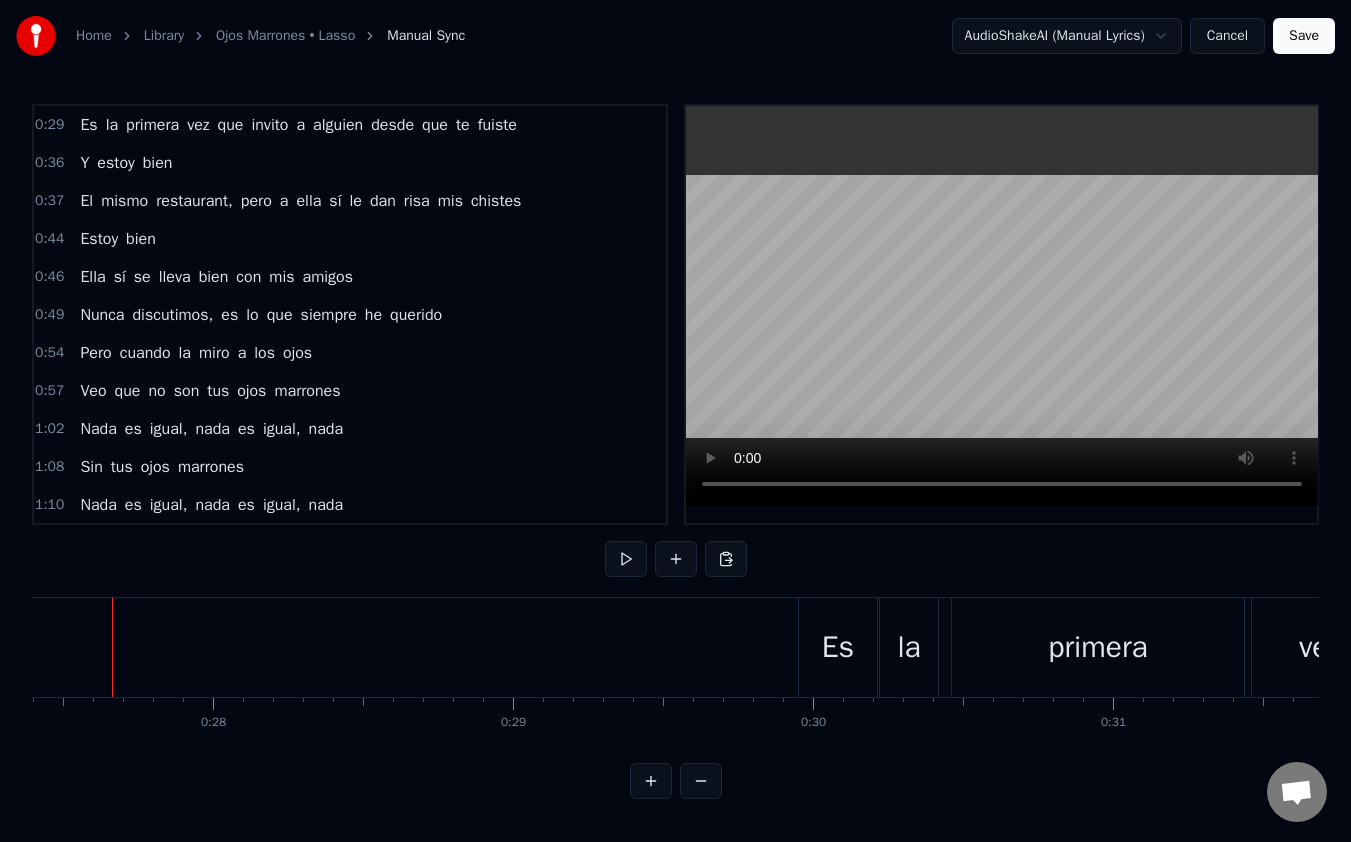 click at bounding box center (25542, 647) 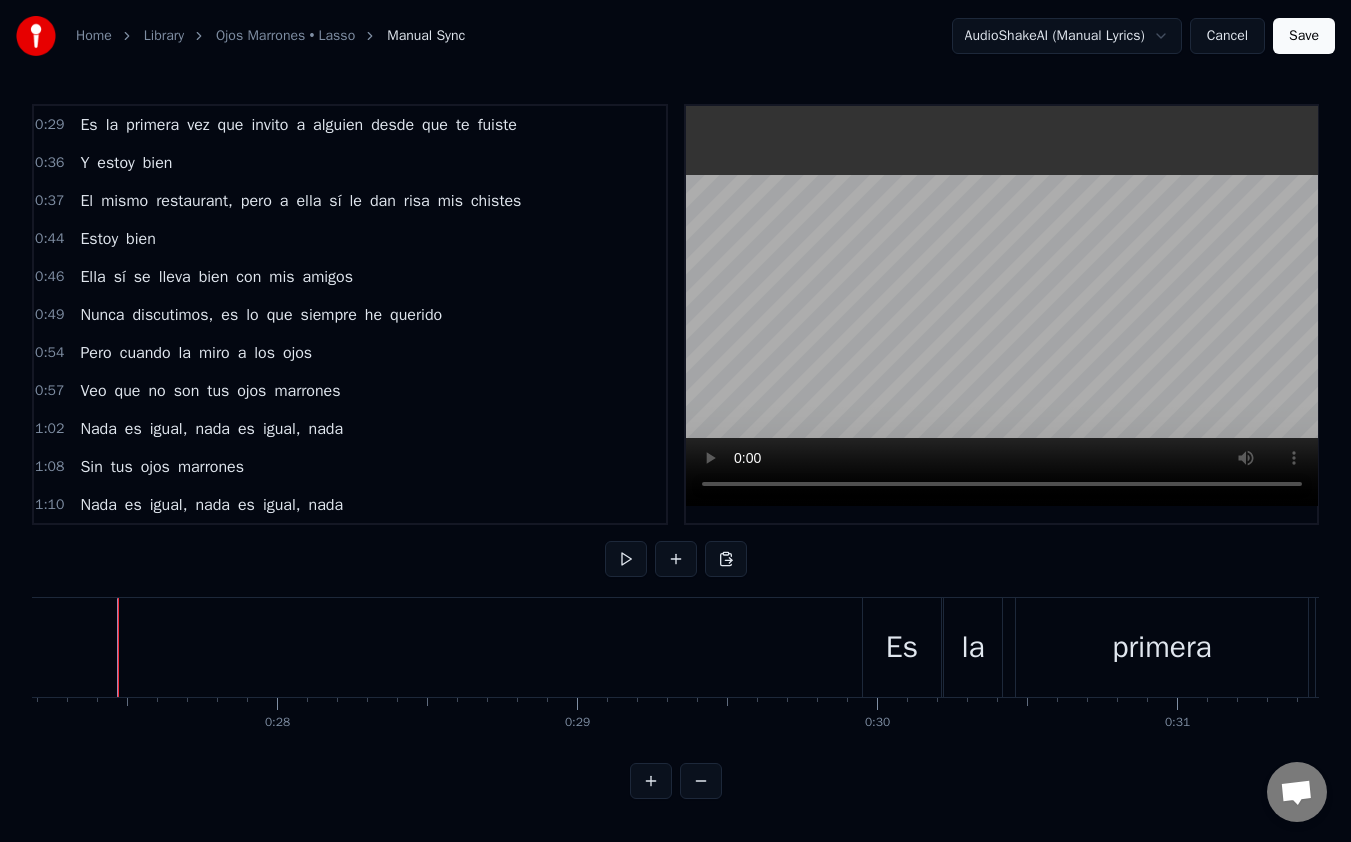 click at bounding box center (25606, 647) 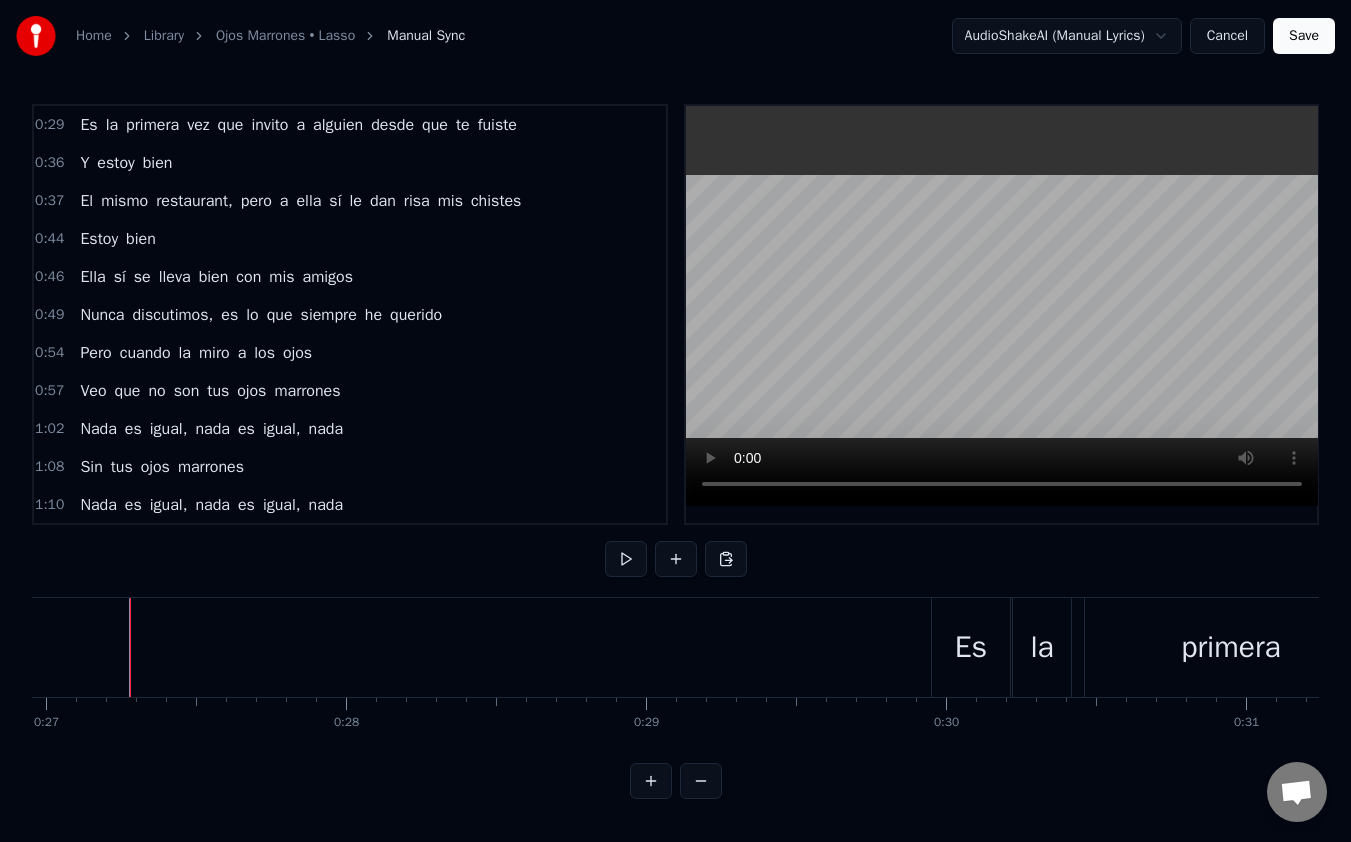 scroll, scrollTop: 0, scrollLeft: 8083, axis: horizontal 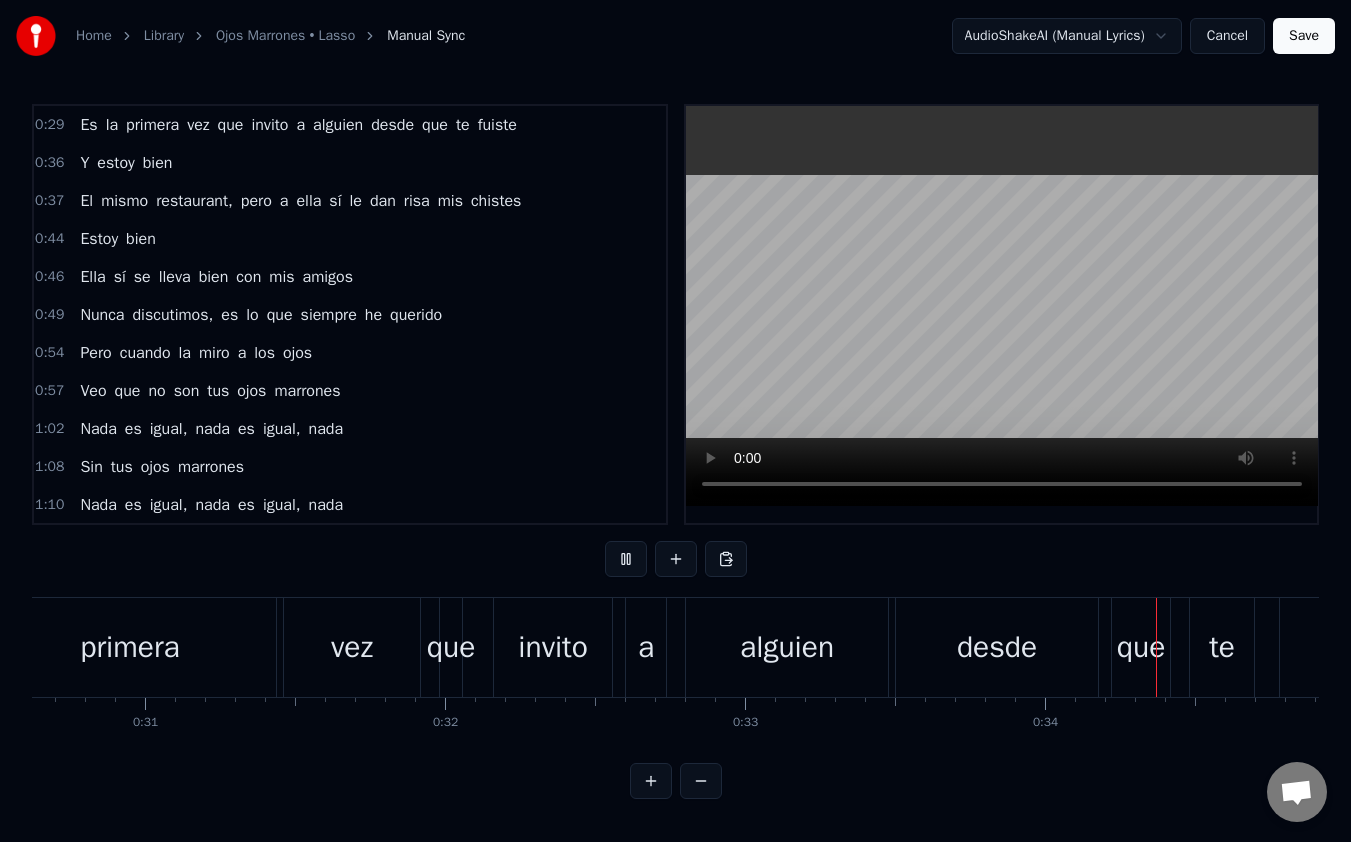 click on "Save" at bounding box center [1304, 36] 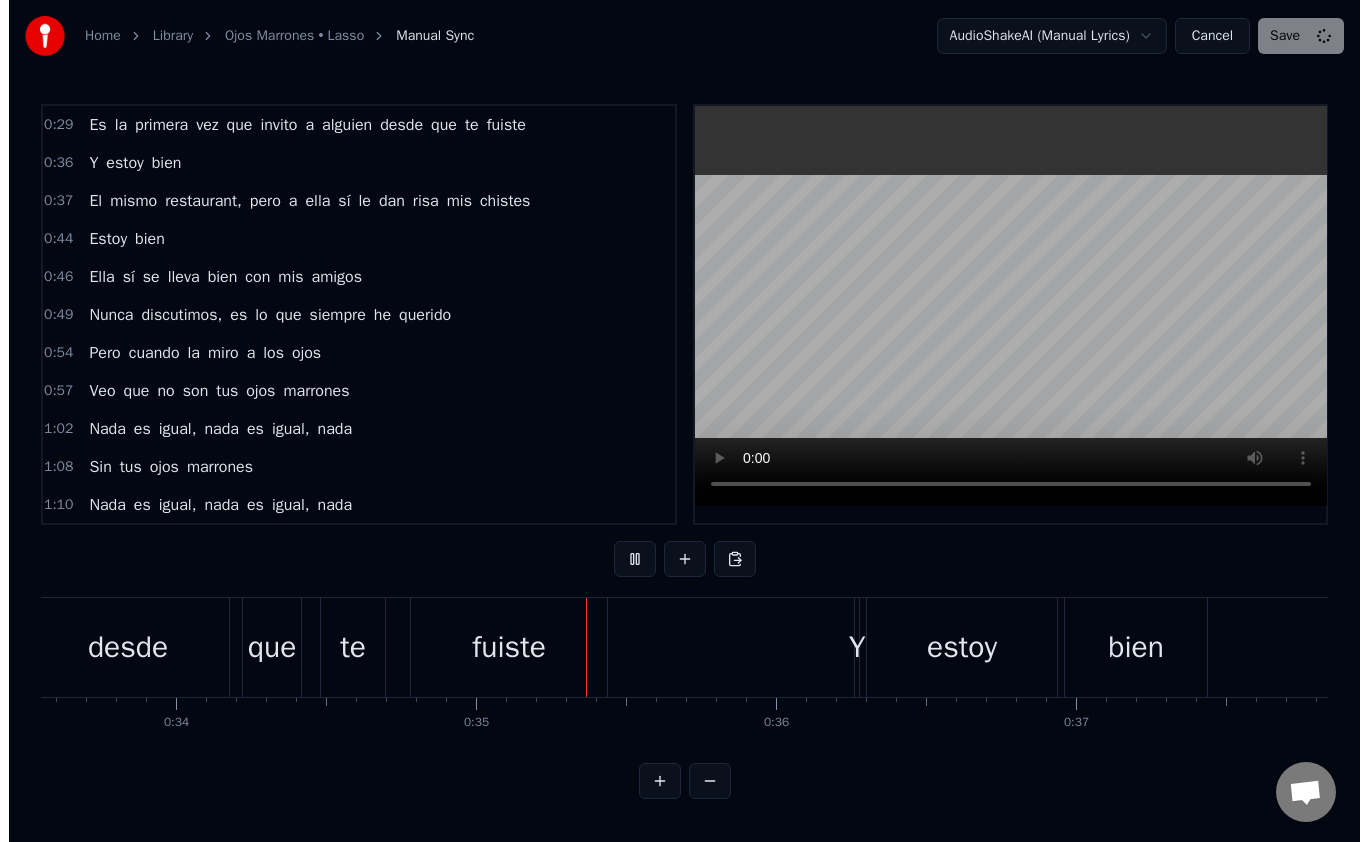 scroll, scrollTop: 0, scrollLeft: 10282, axis: horizontal 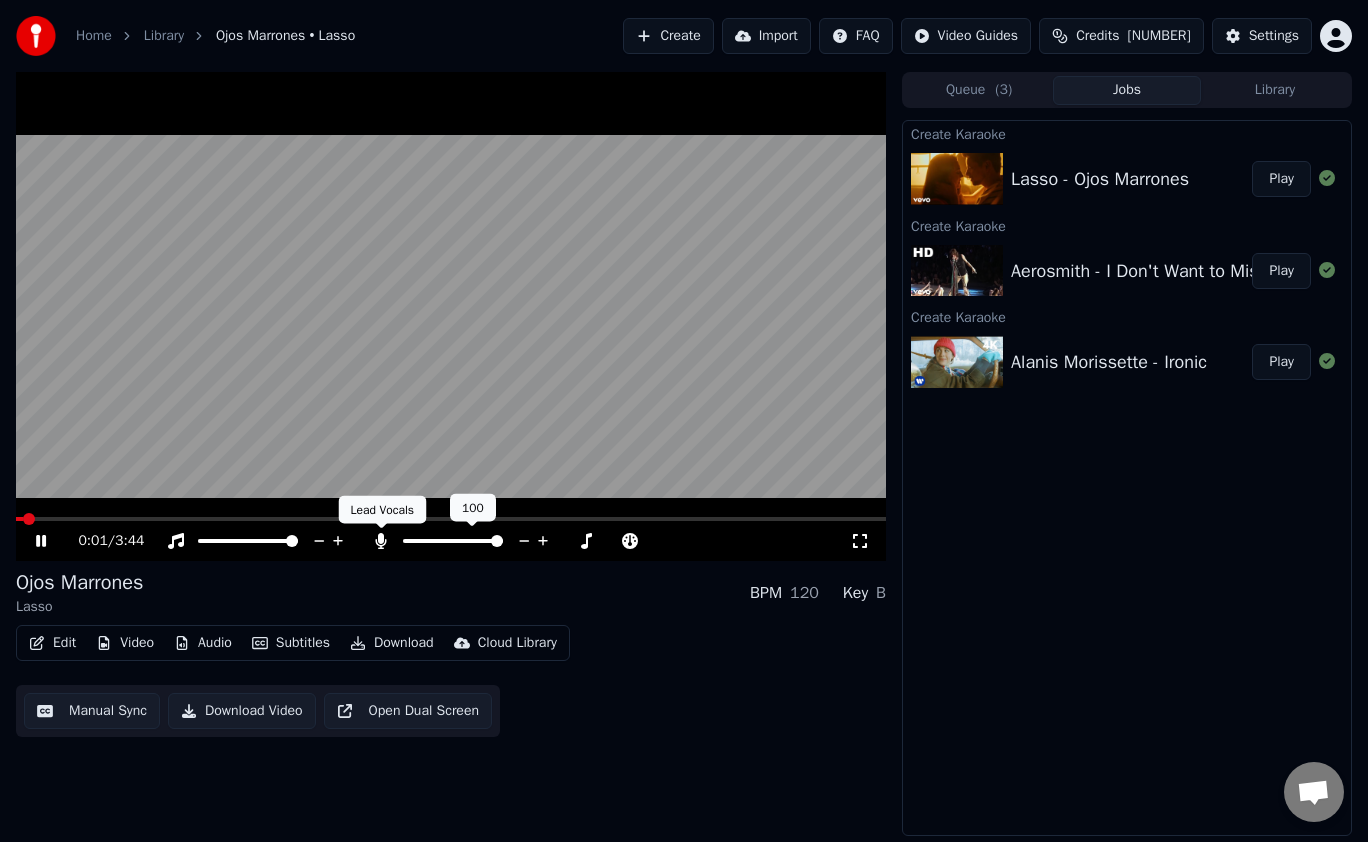 click at bounding box center [461, 541] 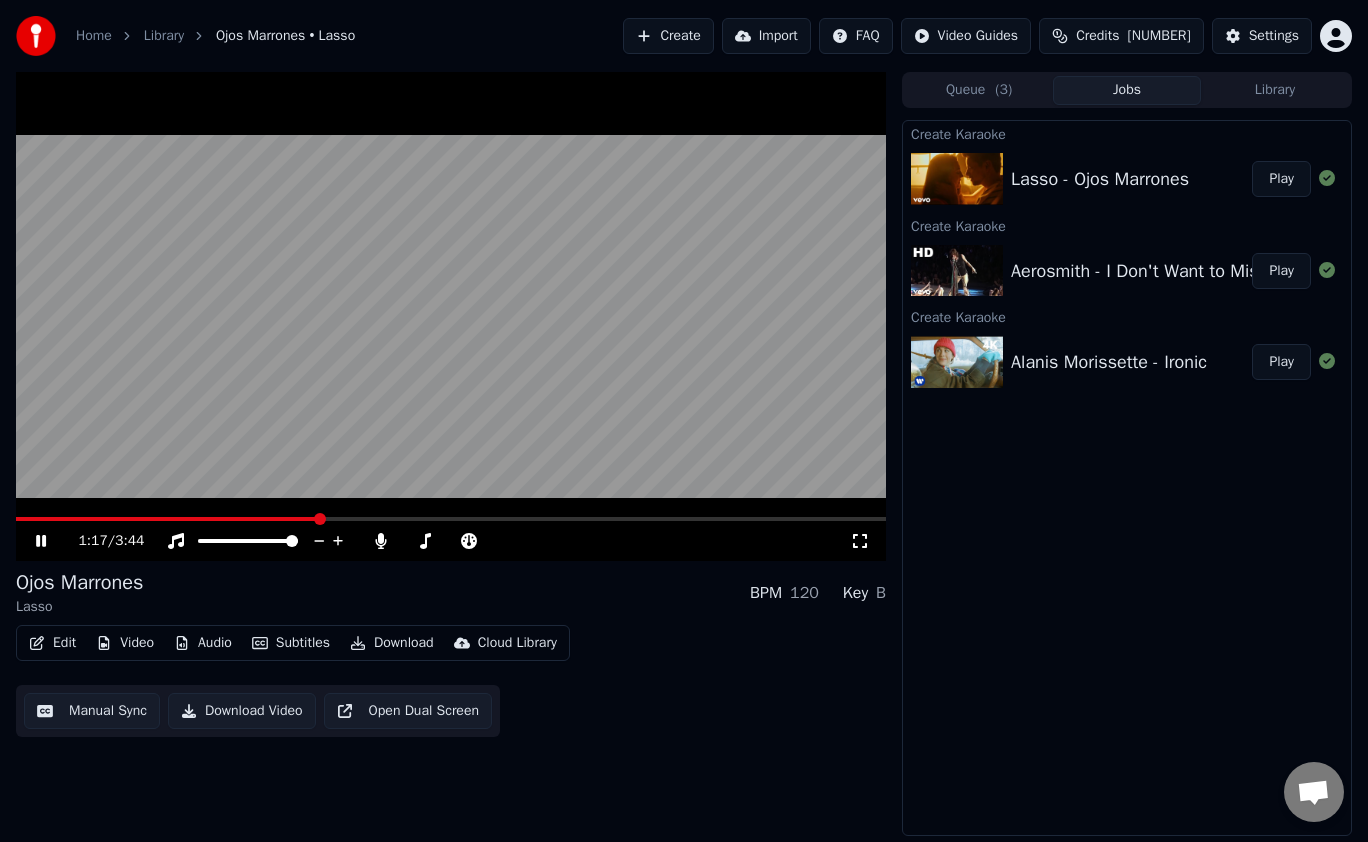 click 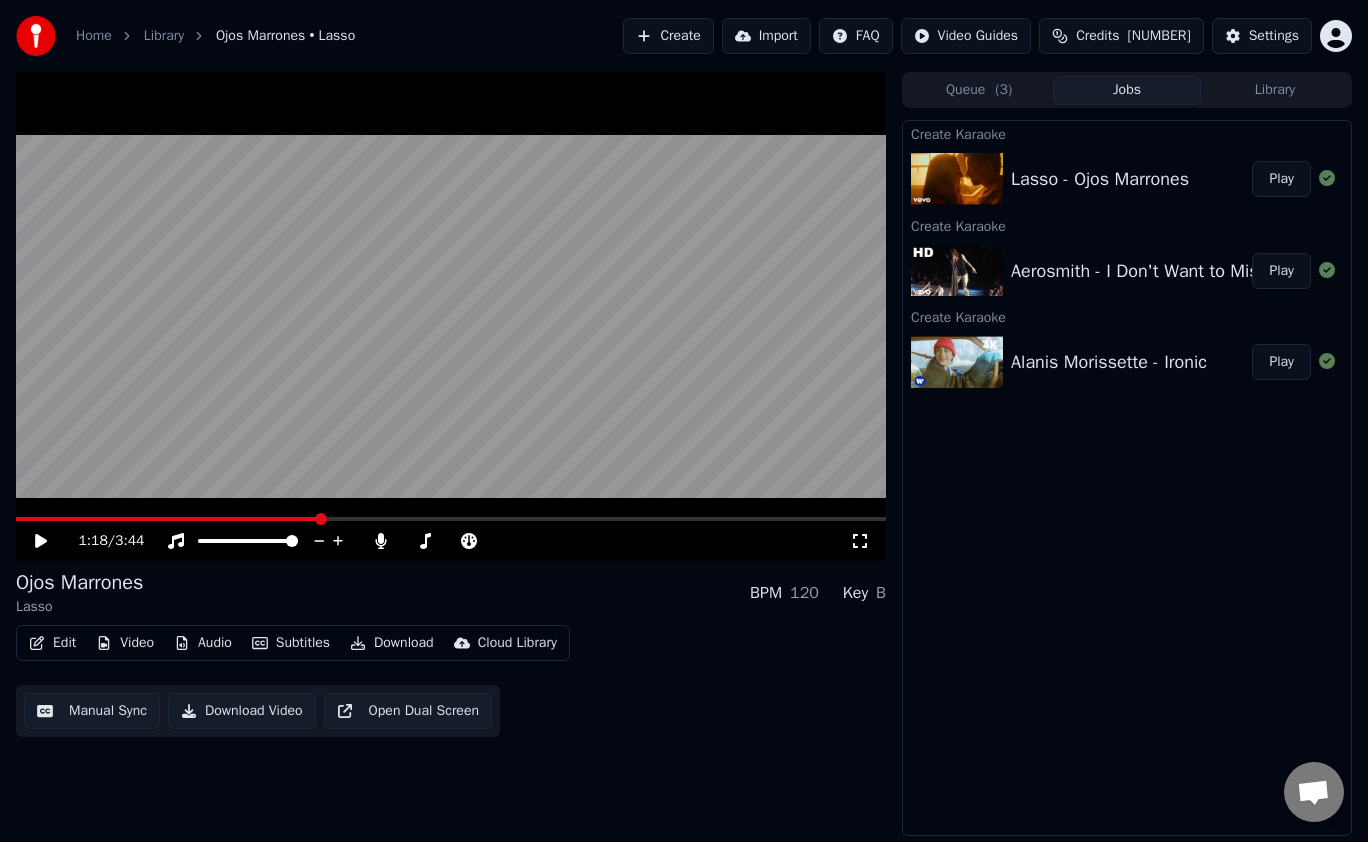 click on "Create" at bounding box center (668, 36) 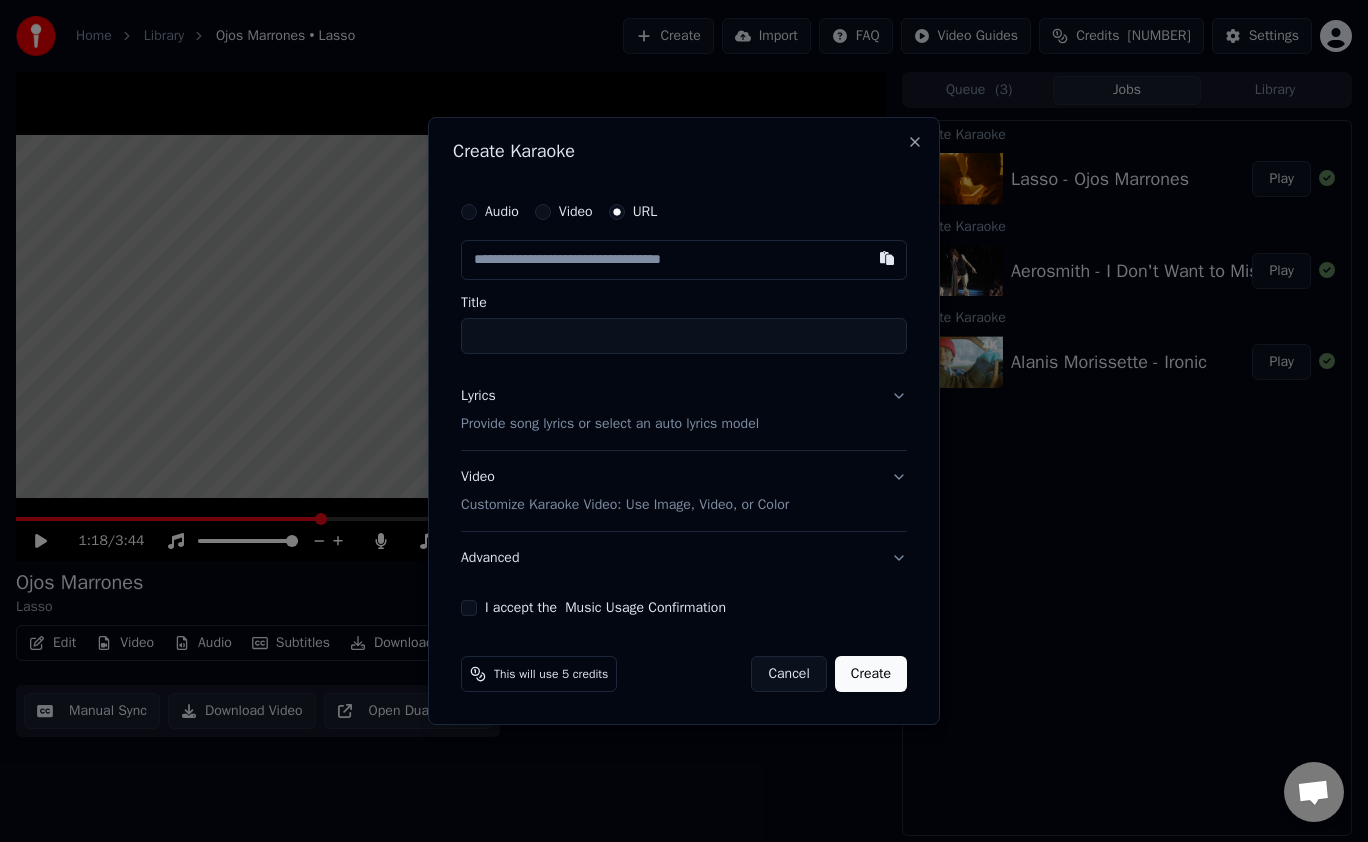 type on "**********" 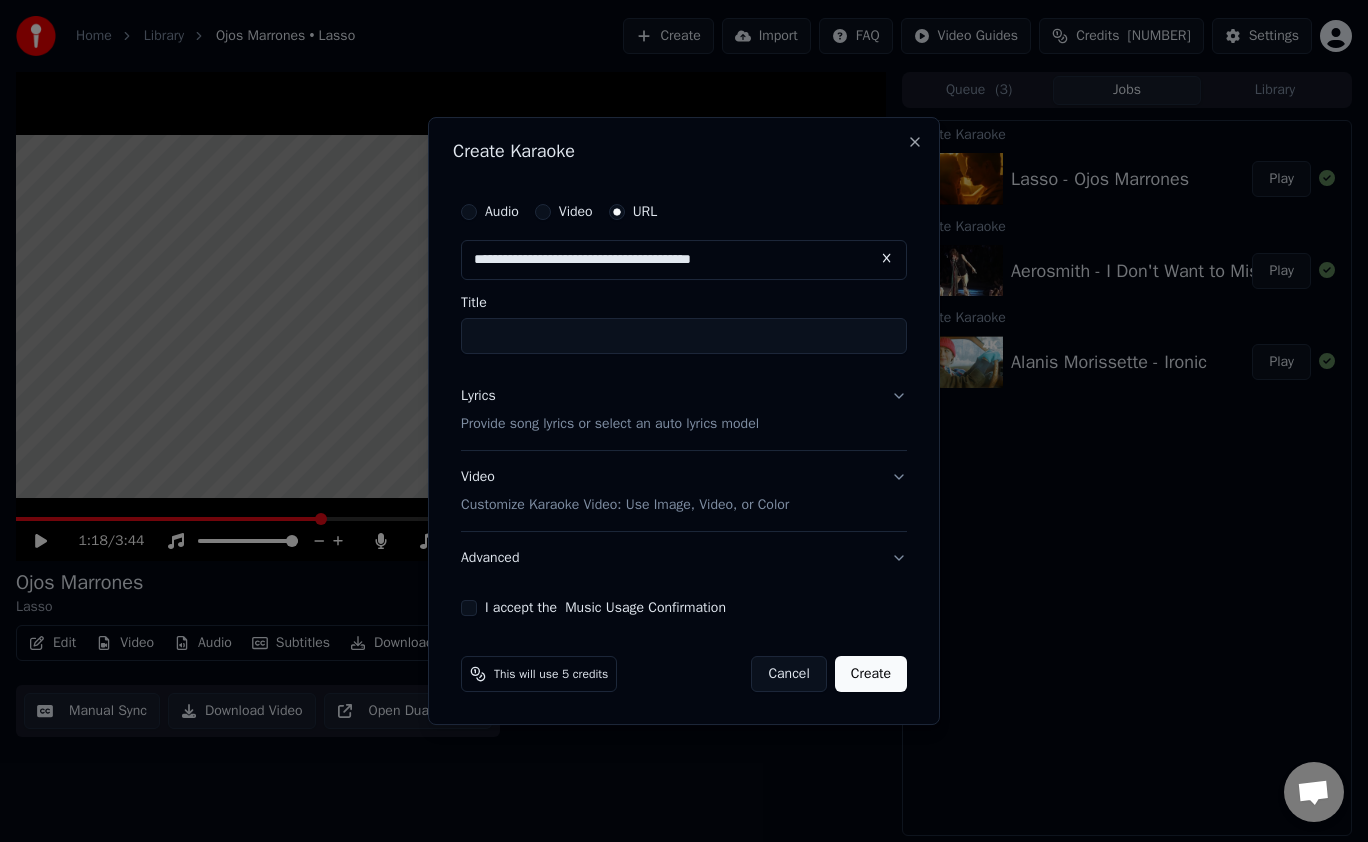 type on "**********" 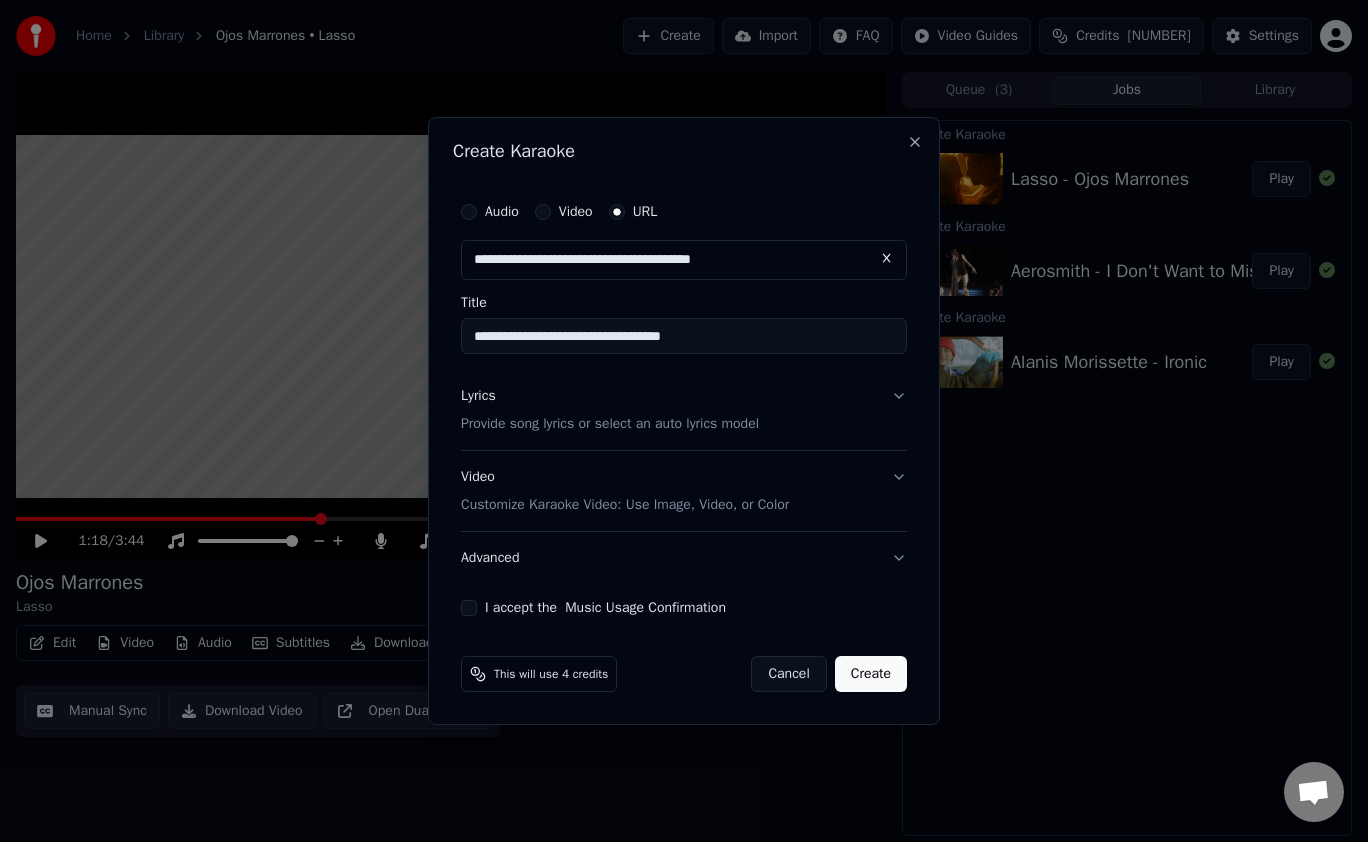 type on "**********" 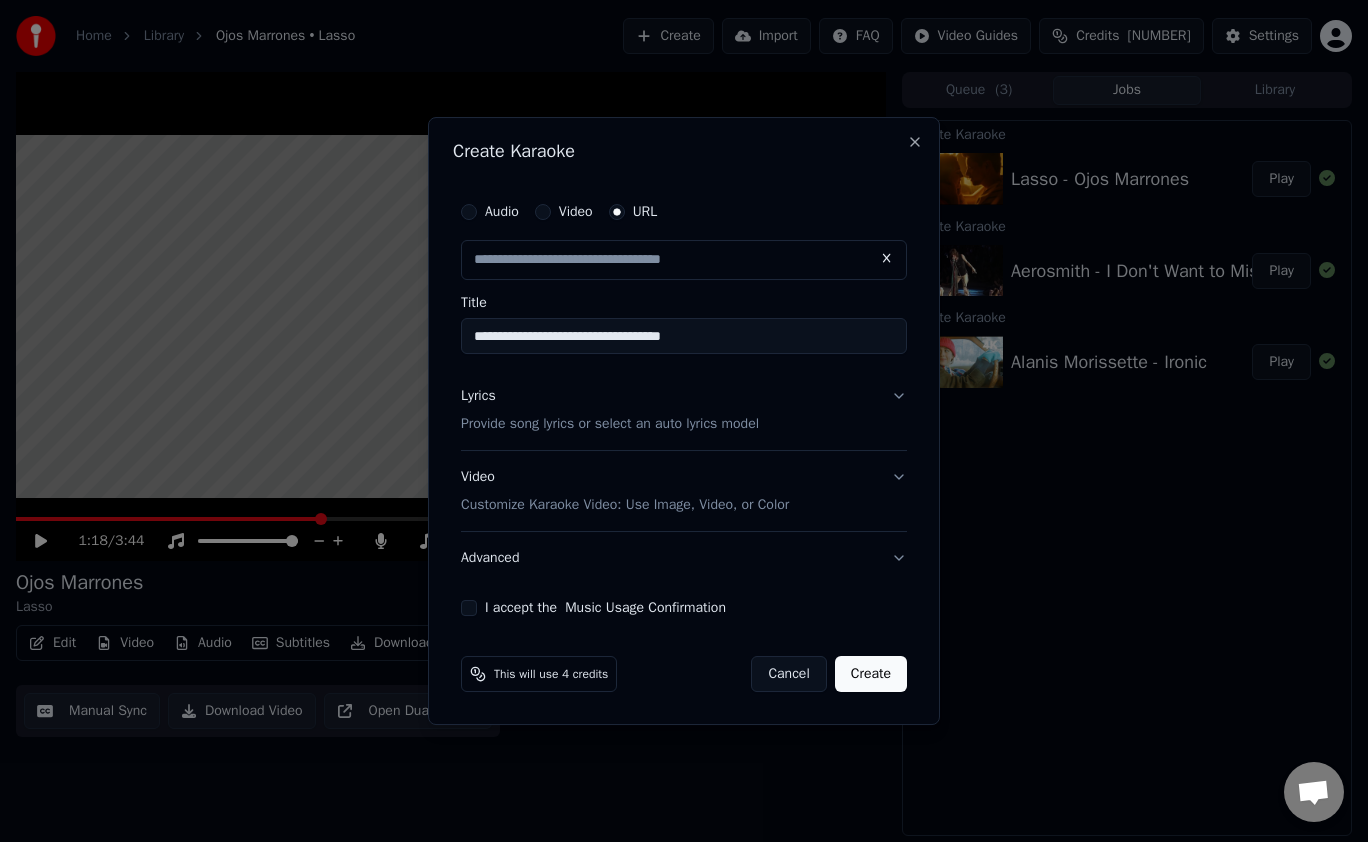 drag, startPoint x: 753, startPoint y: 336, endPoint x: 380, endPoint y: 324, distance: 373.193 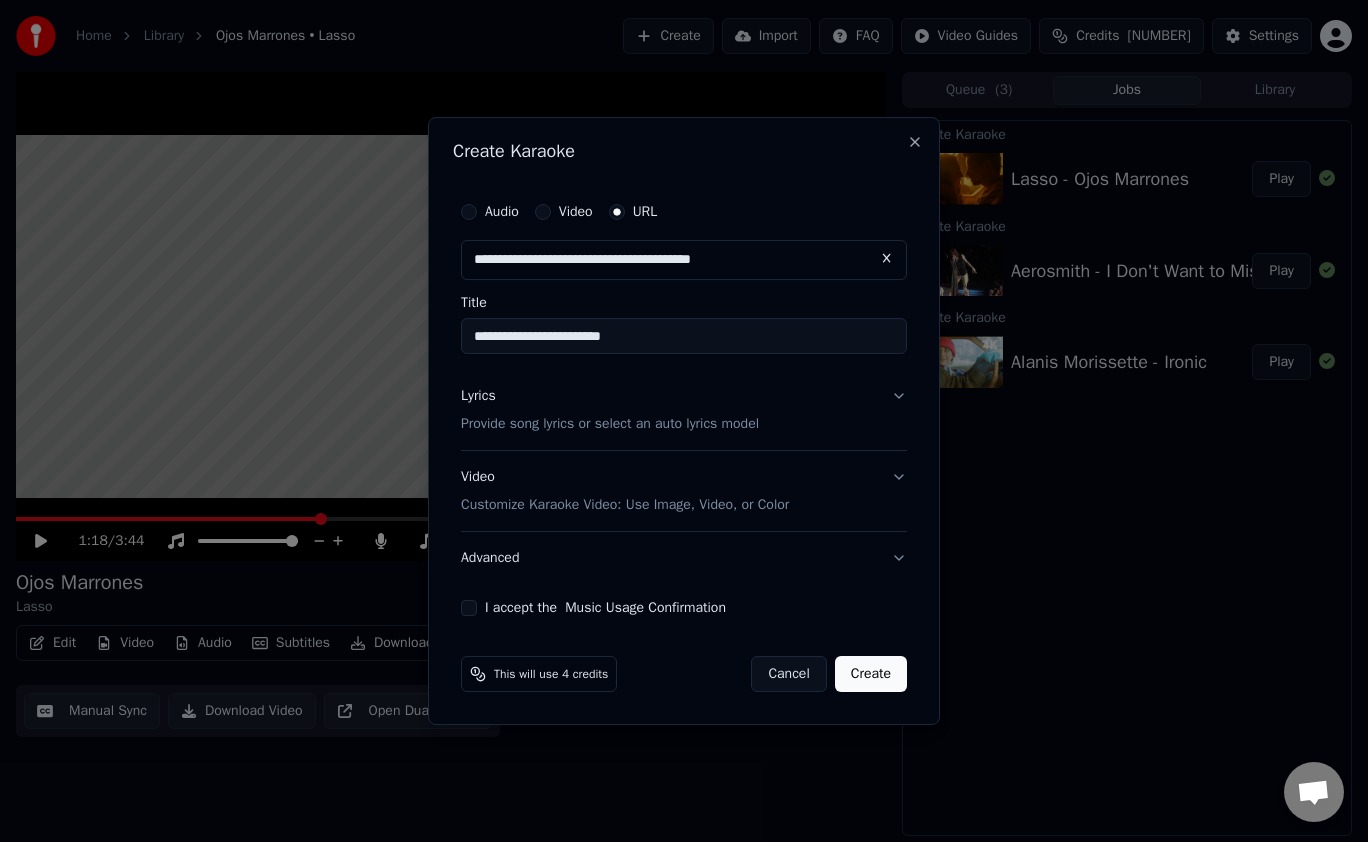drag, startPoint x: 636, startPoint y: 337, endPoint x: 560, endPoint y: 334, distance: 76.05919 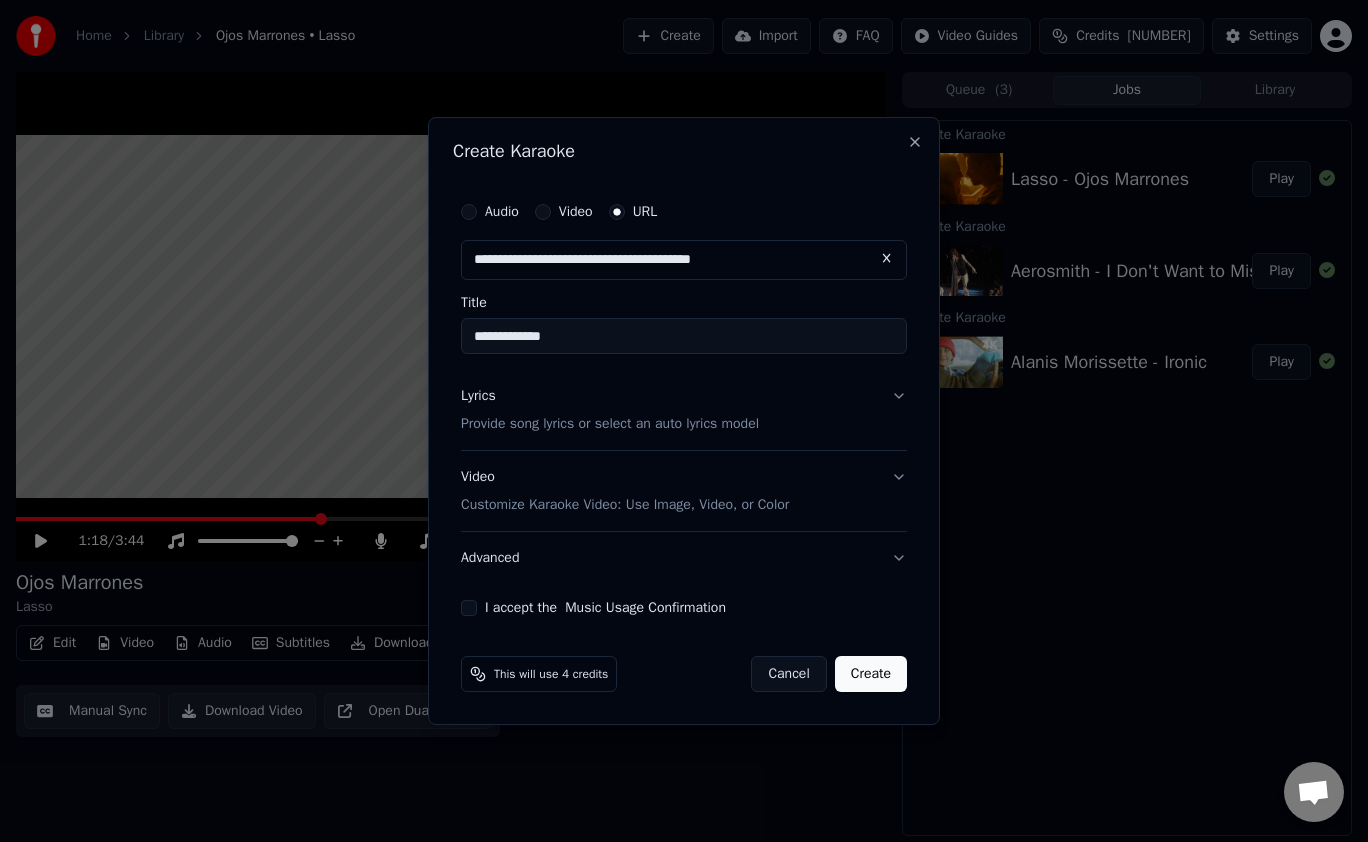 click on "**********" at bounding box center [684, 336] 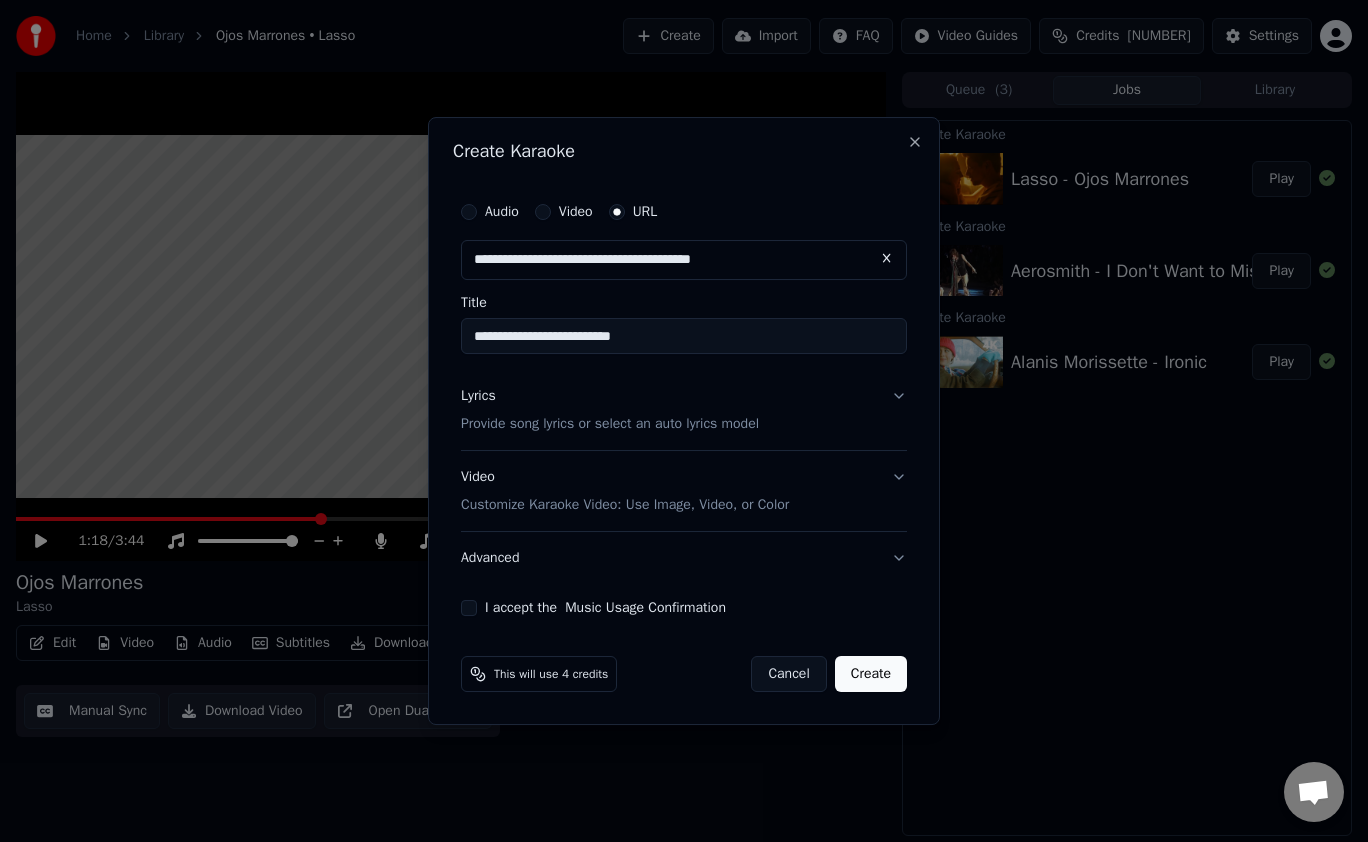 drag, startPoint x: 477, startPoint y: 336, endPoint x: 439, endPoint y: 335, distance: 38.013157 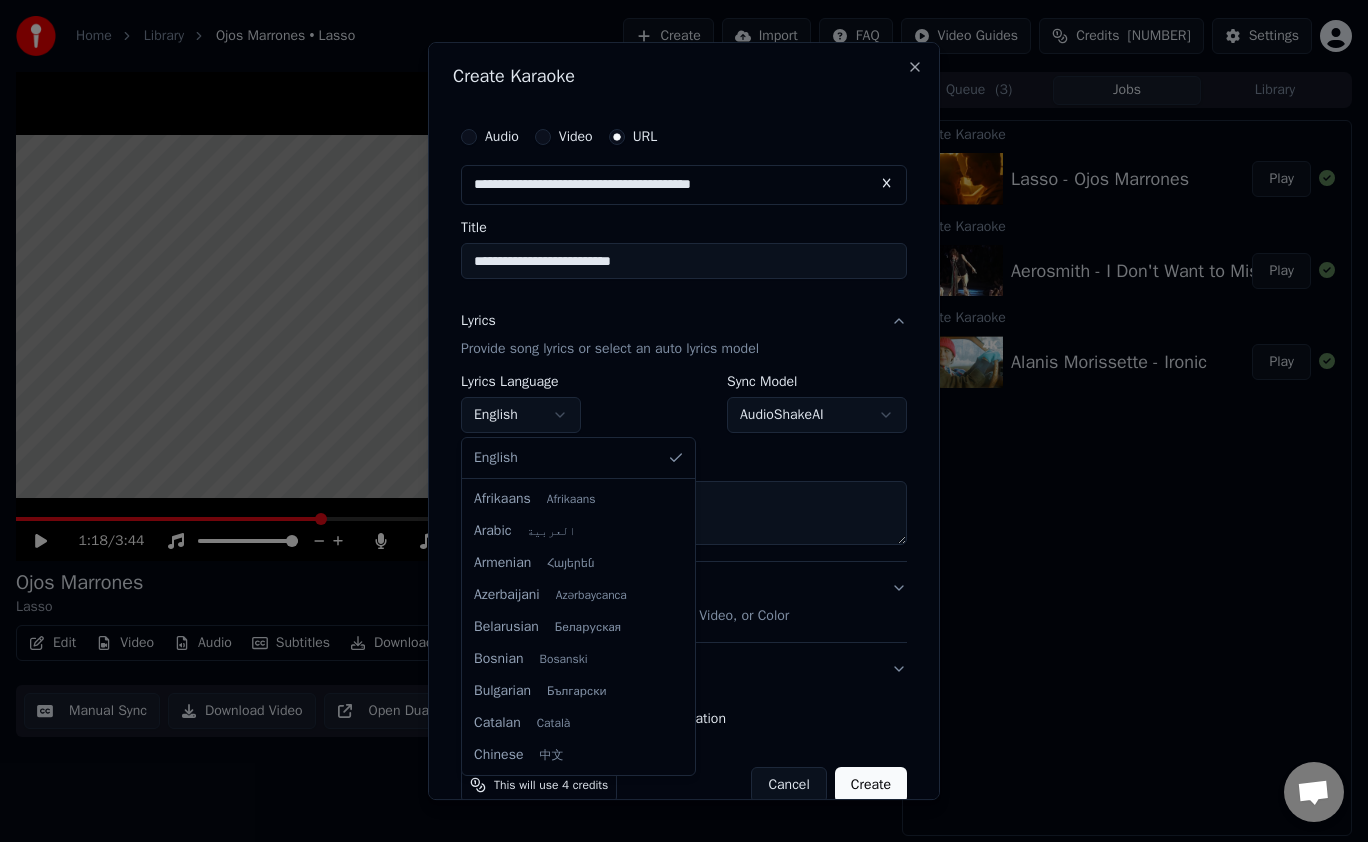 click on "**********" at bounding box center (684, 421) 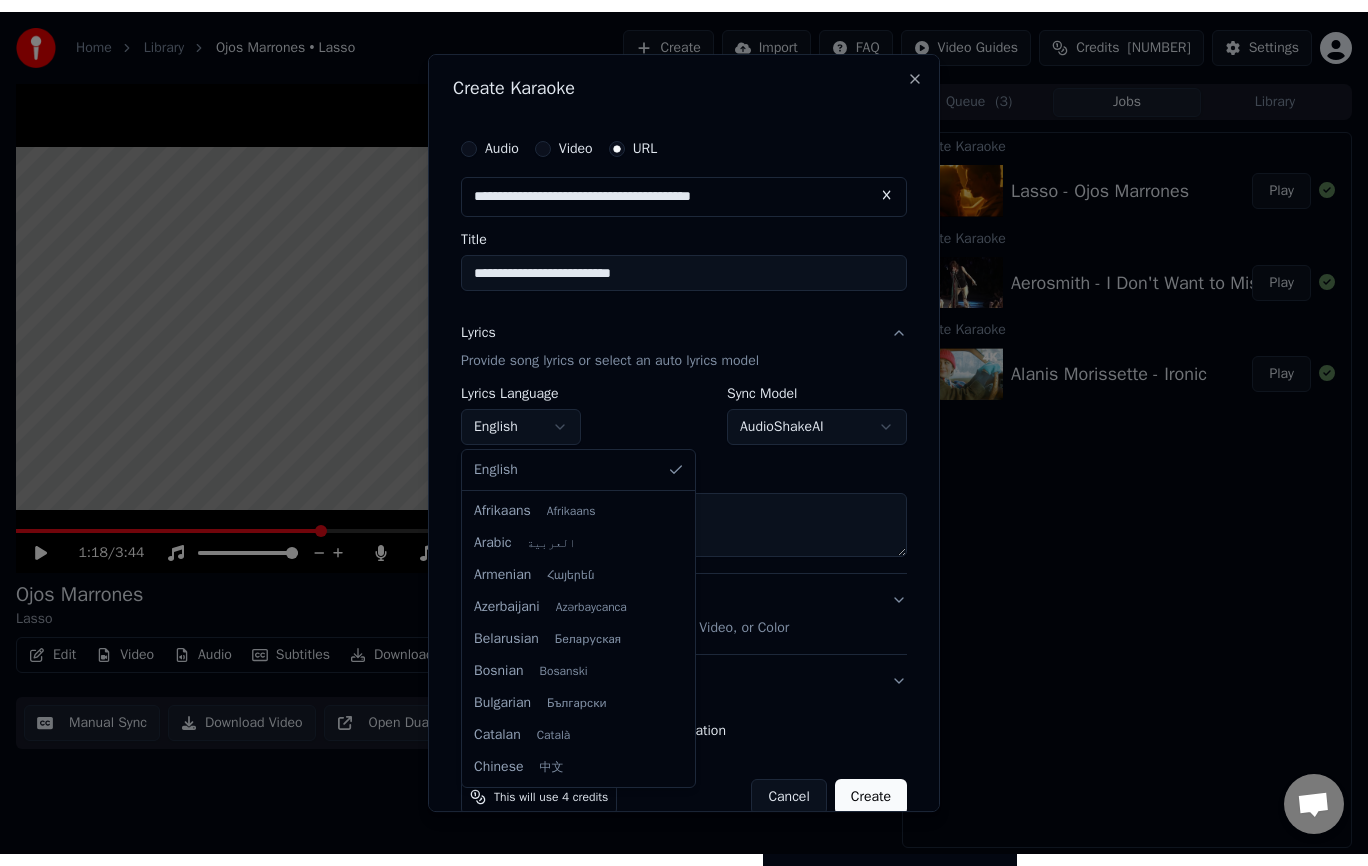 scroll, scrollTop: 1279, scrollLeft: 0, axis: vertical 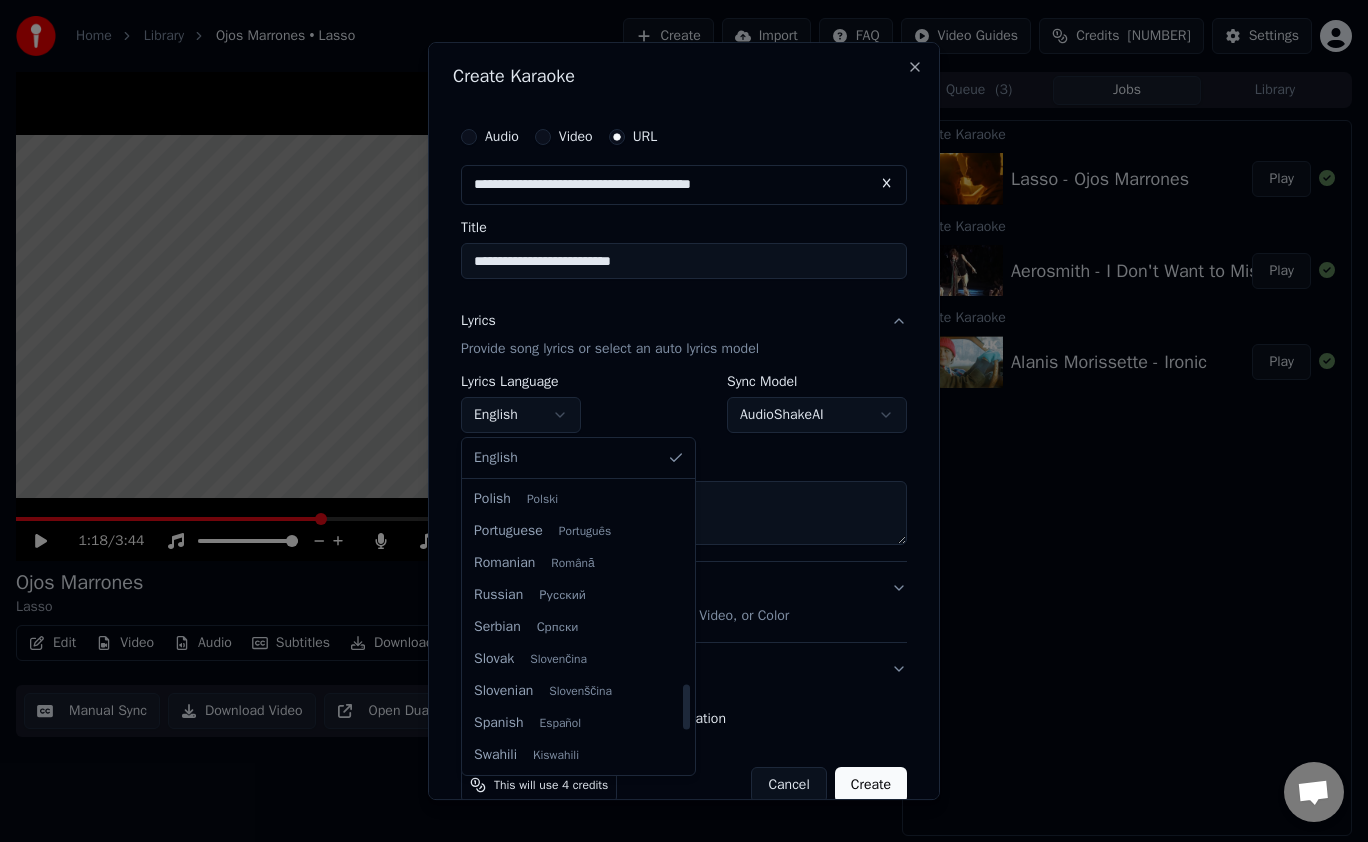 select on "**" 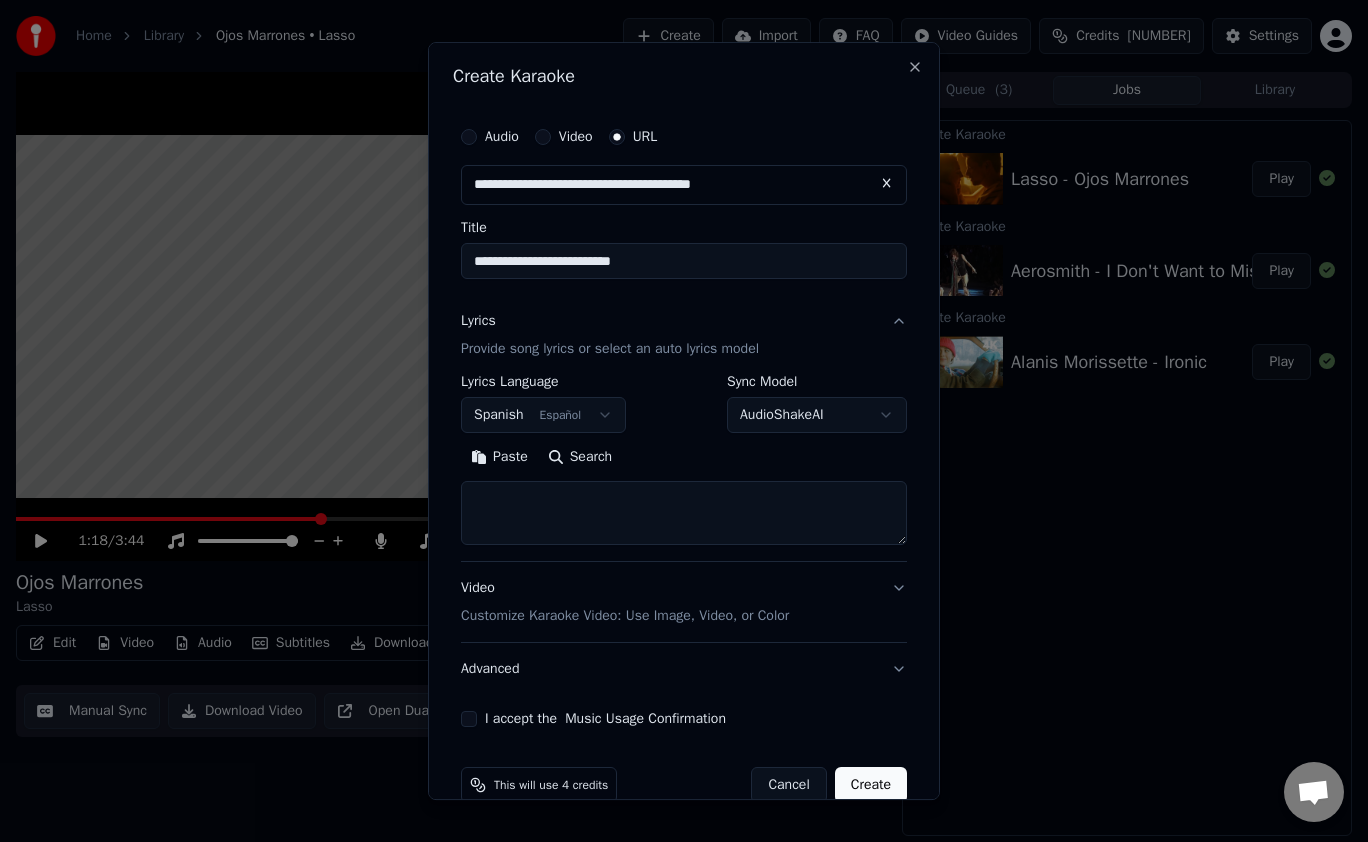 click on "Search" at bounding box center (580, 457) 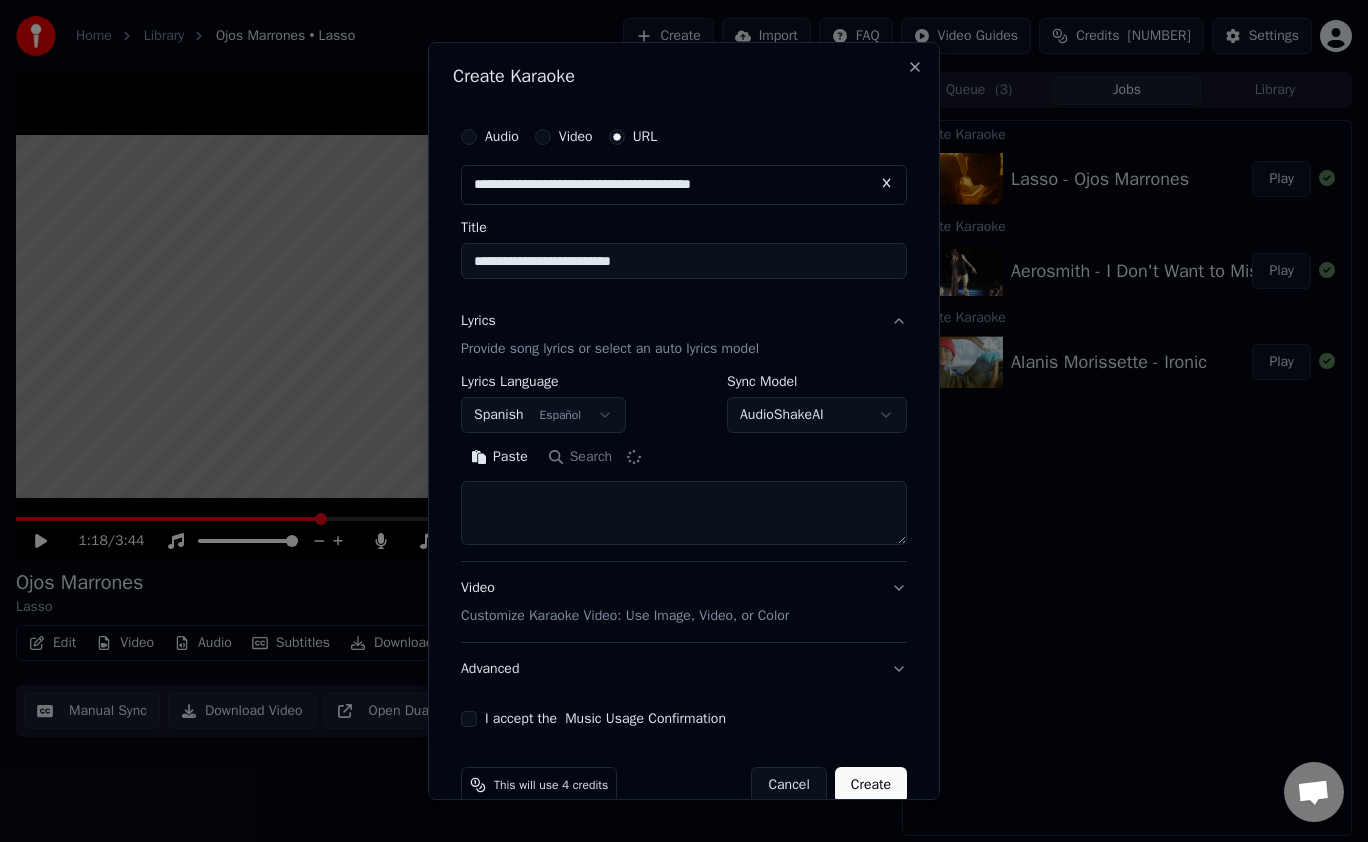 type on "**********" 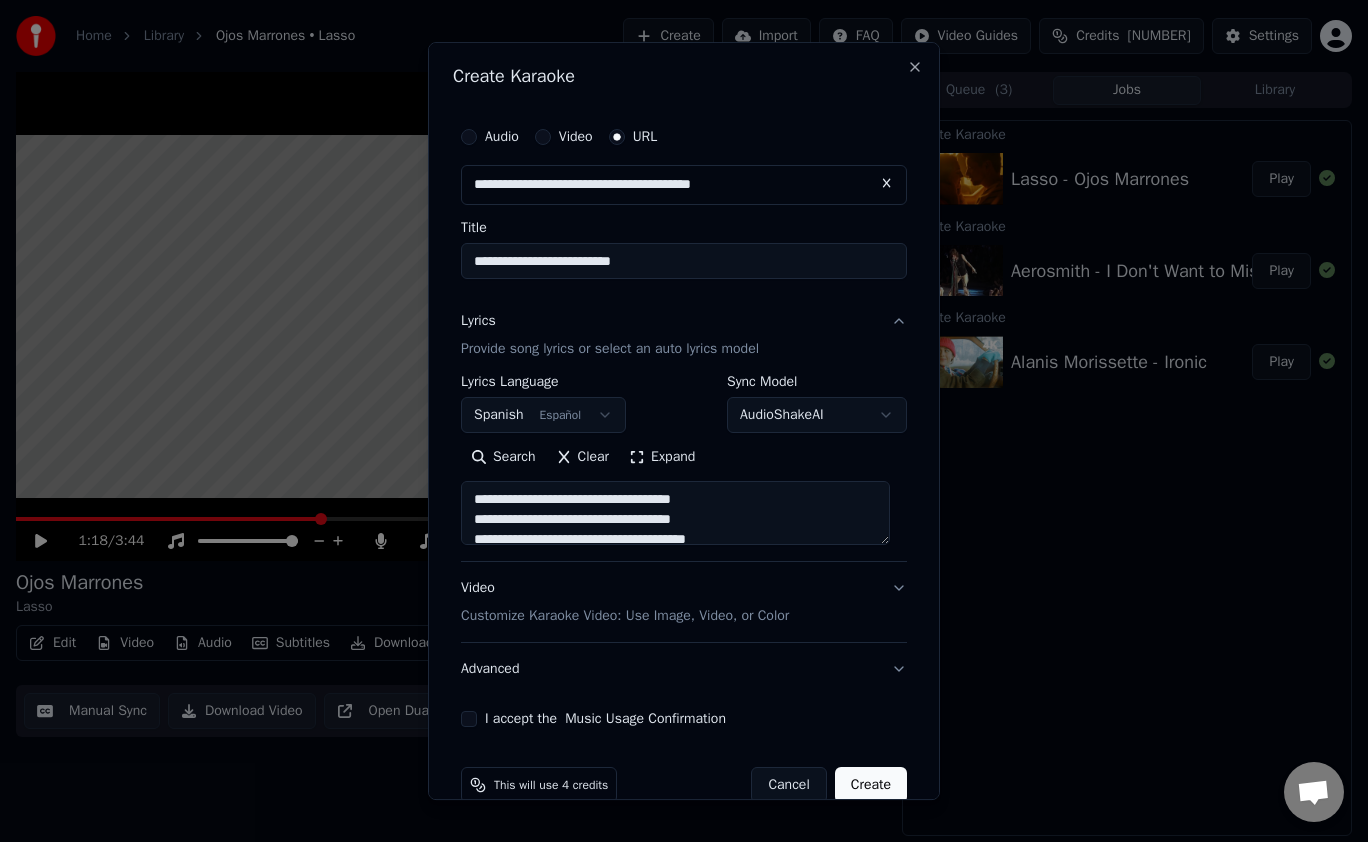click on "Create" at bounding box center (871, 785) 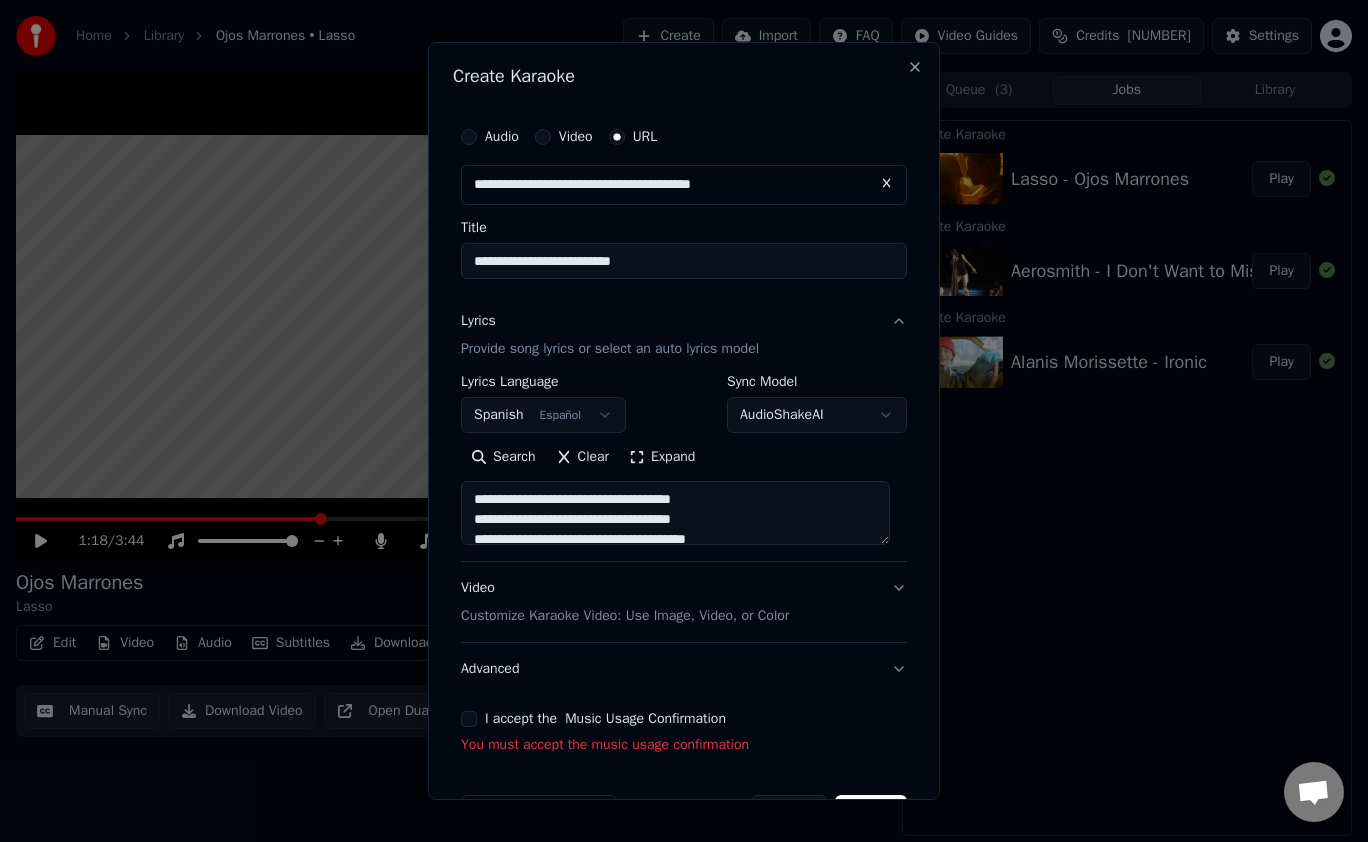 click on "I accept the   Music Usage Confirmation" at bounding box center [469, 719] 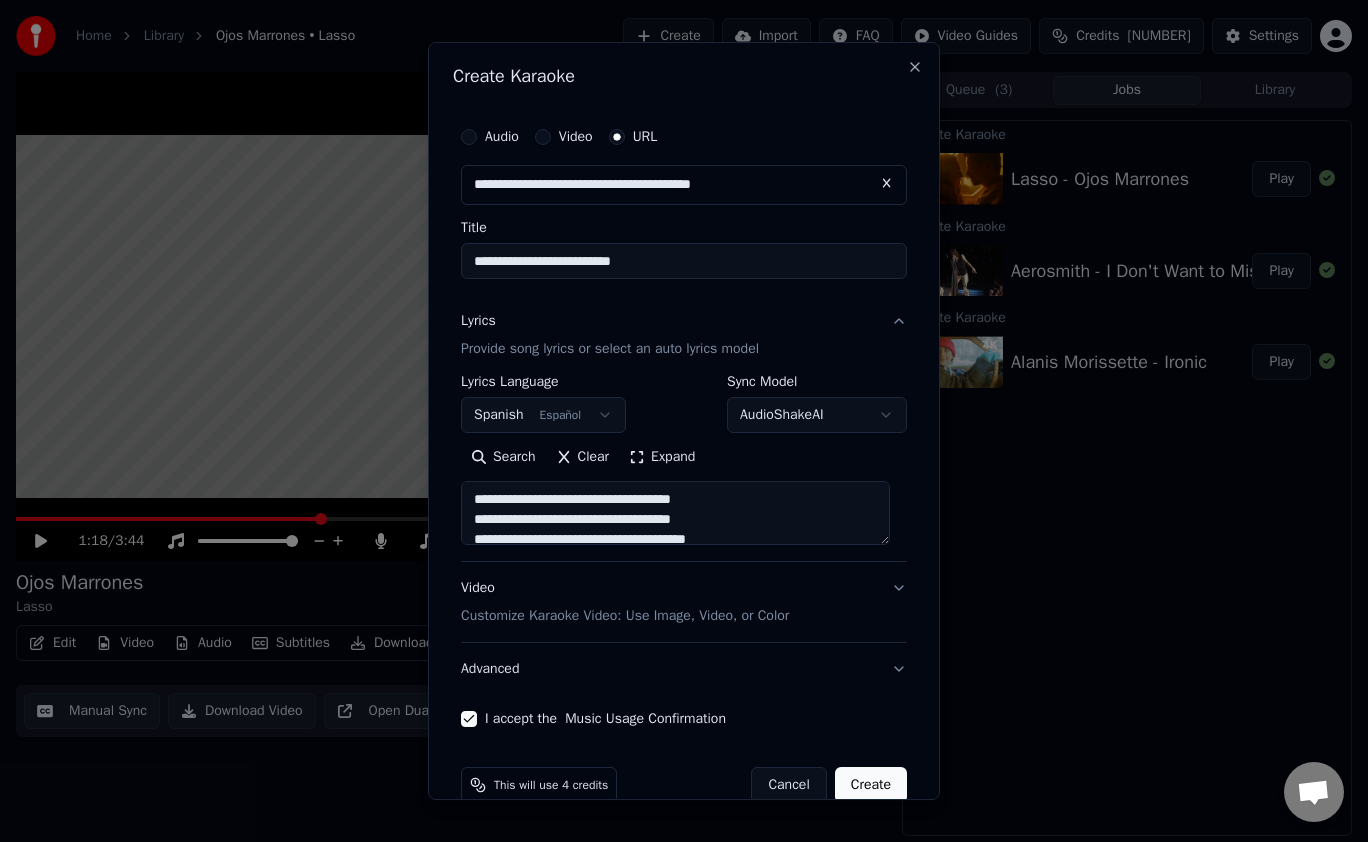 click on "Create" at bounding box center [871, 785] 